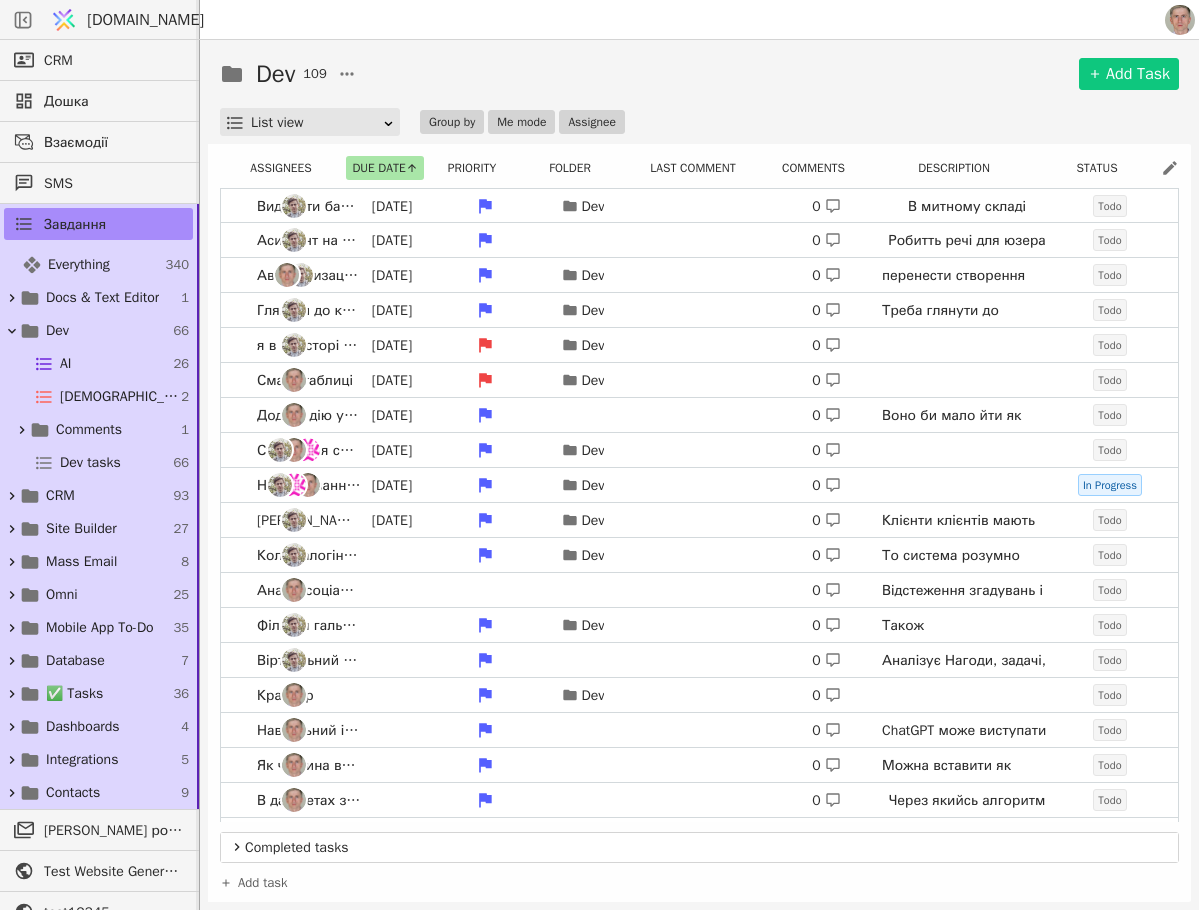 scroll, scrollTop: 0, scrollLeft: 0, axis: both 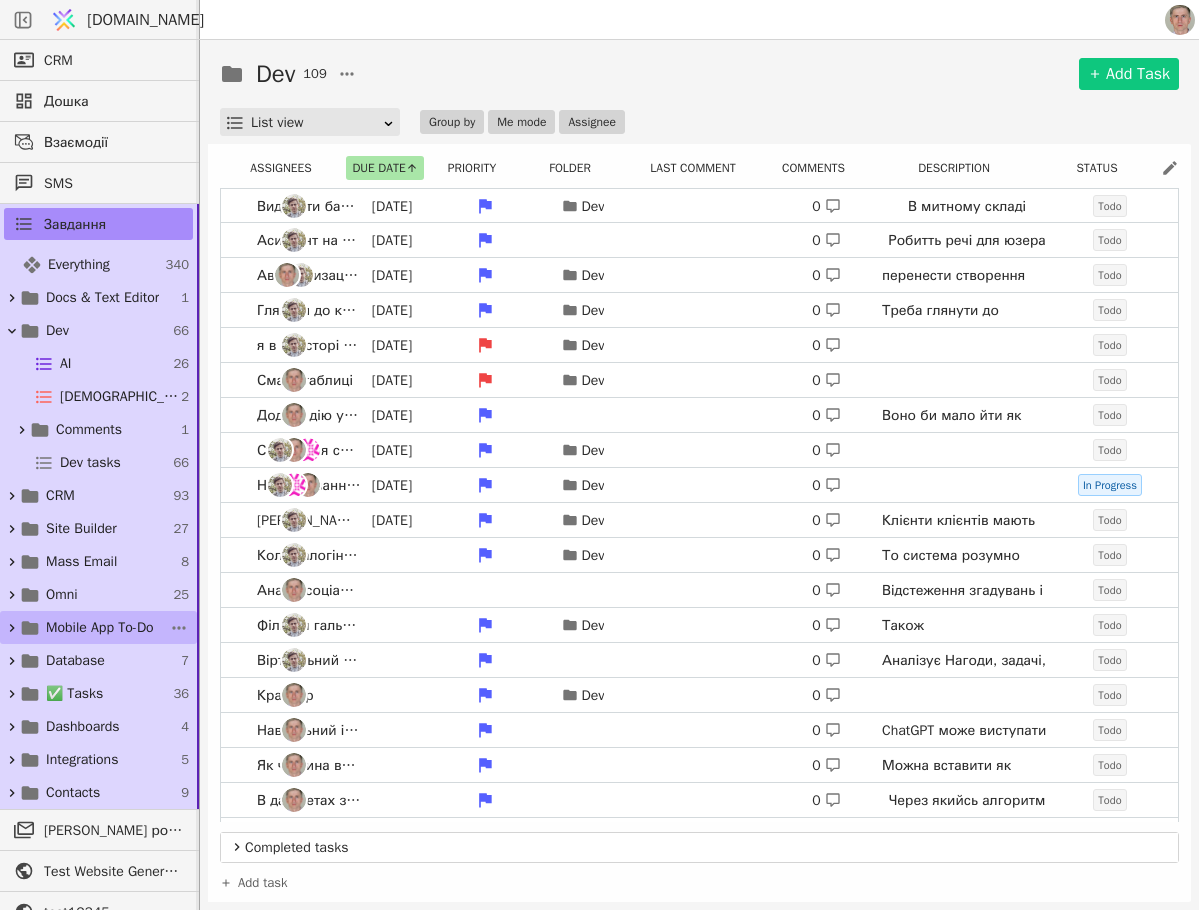 click on "Mobile App To-Do" at bounding box center (100, 627) 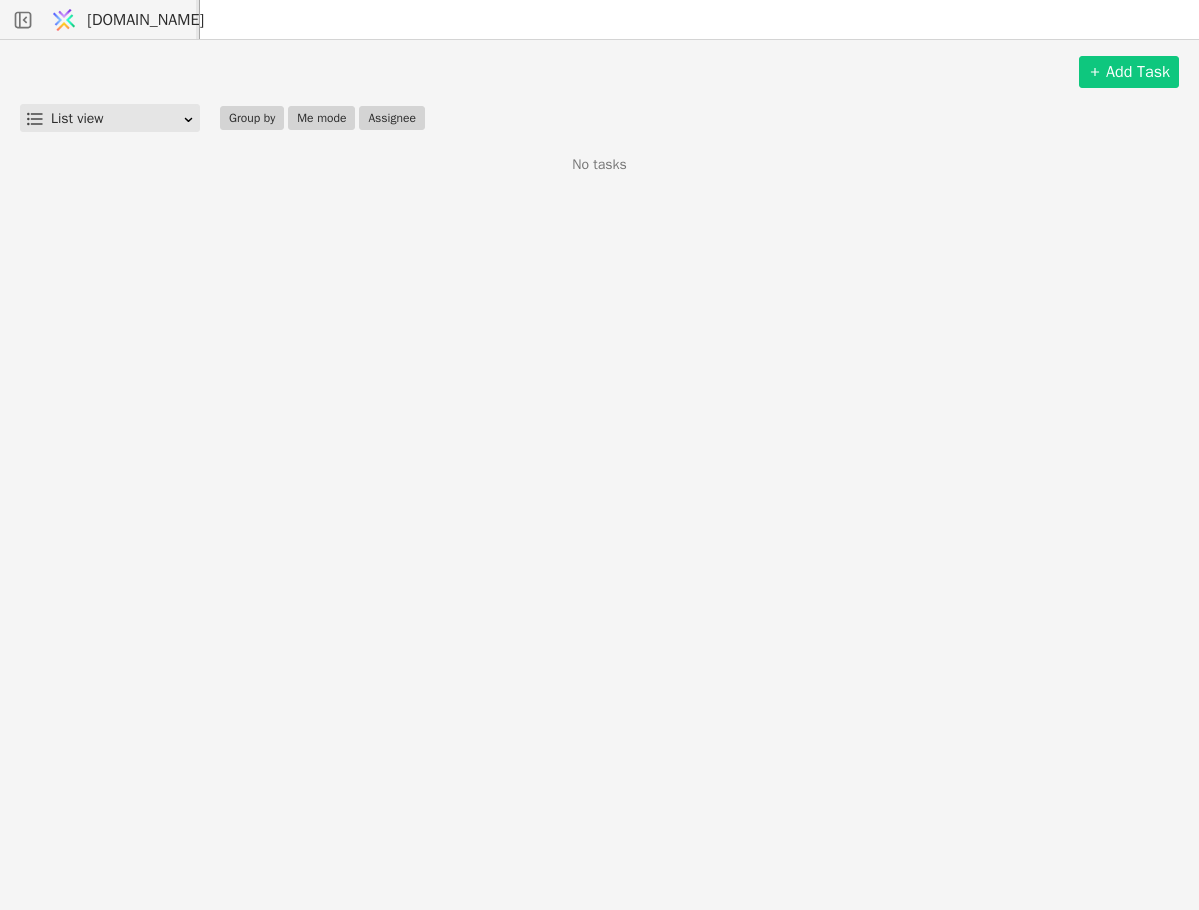 scroll, scrollTop: 0, scrollLeft: 0, axis: both 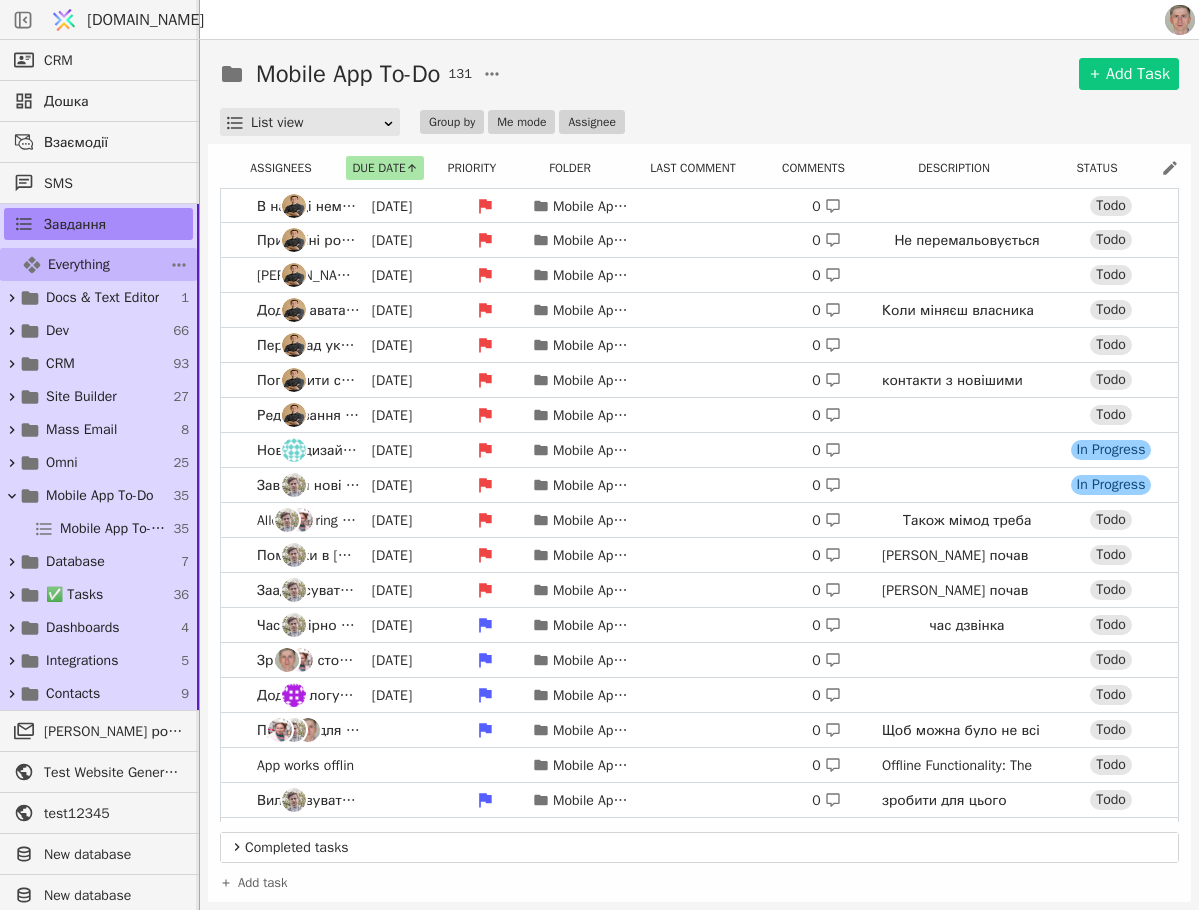 click on "Everything" at bounding box center (79, 264) 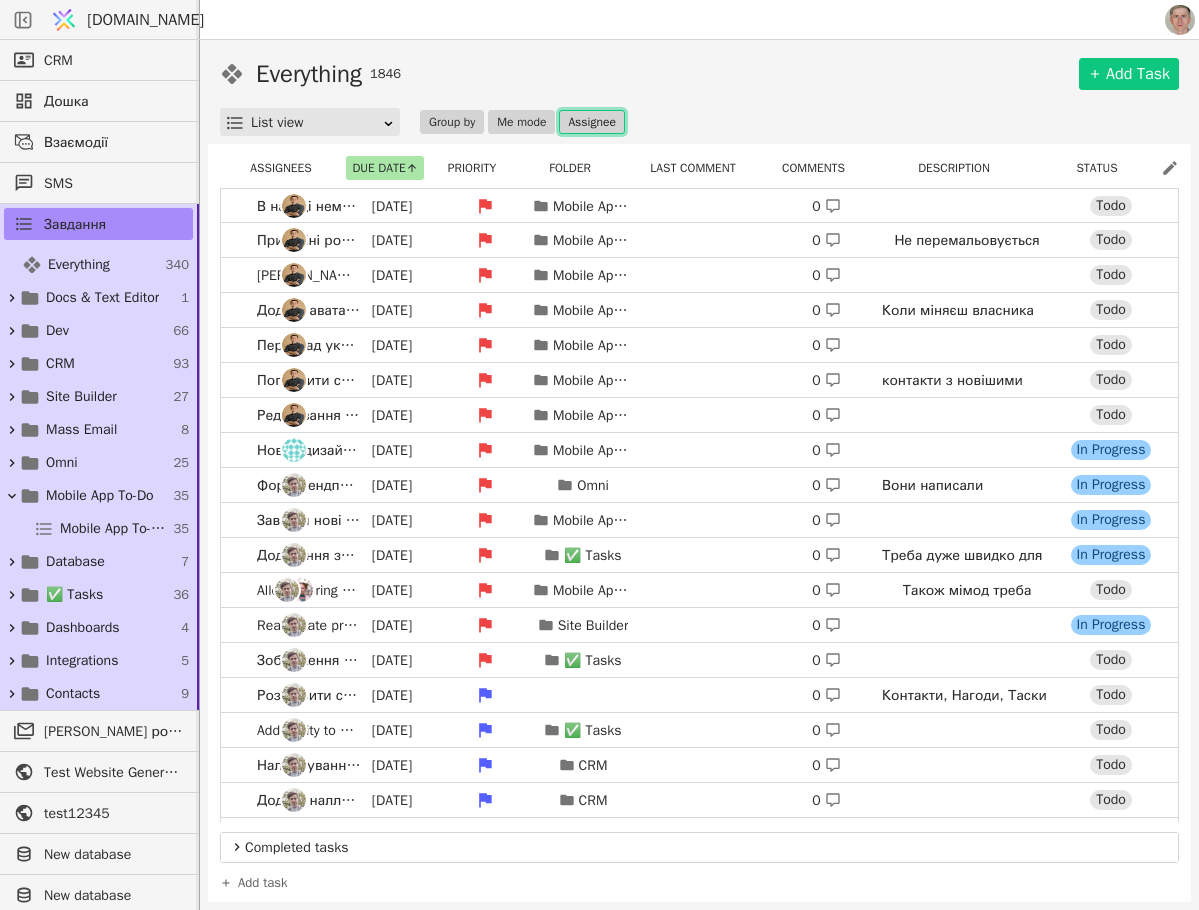 click on "Assignee" at bounding box center (591, 122) 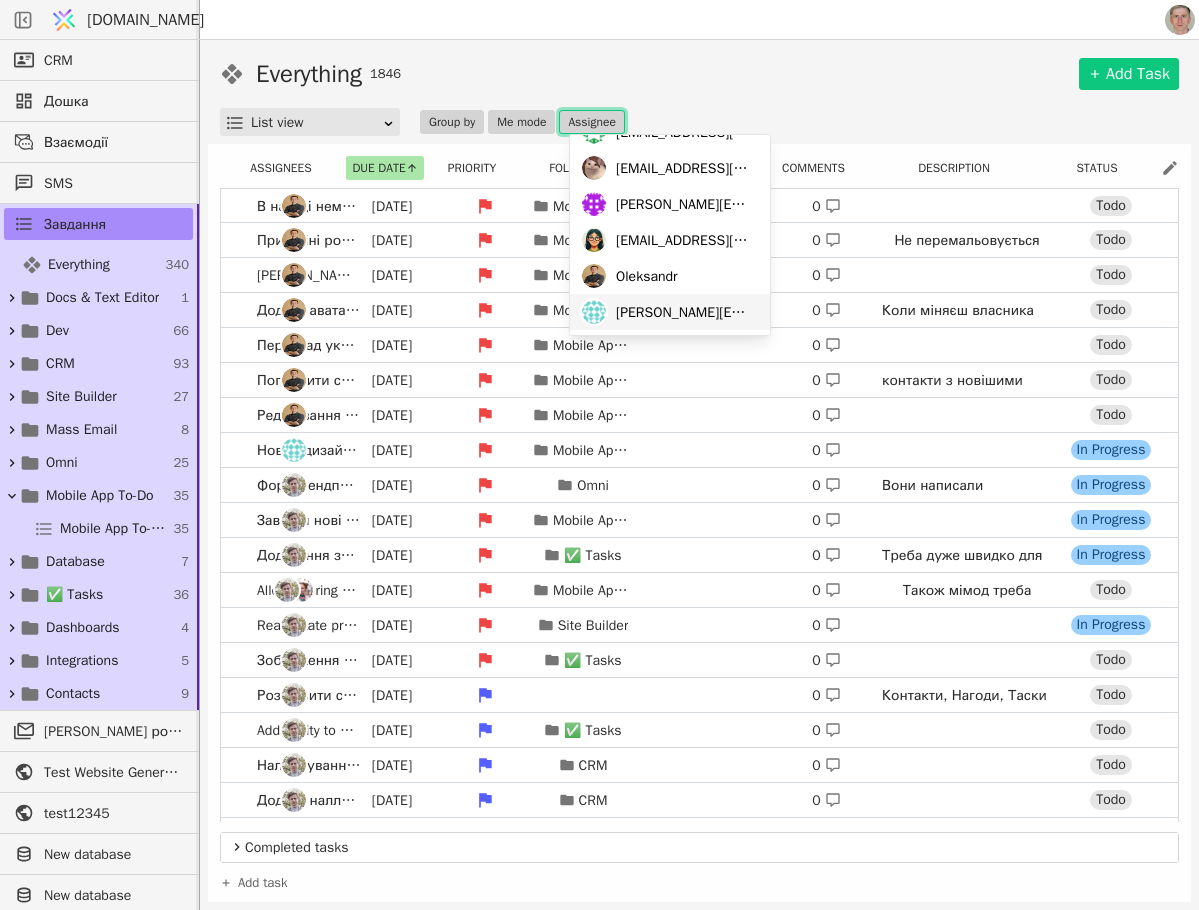 scroll, scrollTop: 208, scrollLeft: 0, axis: vertical 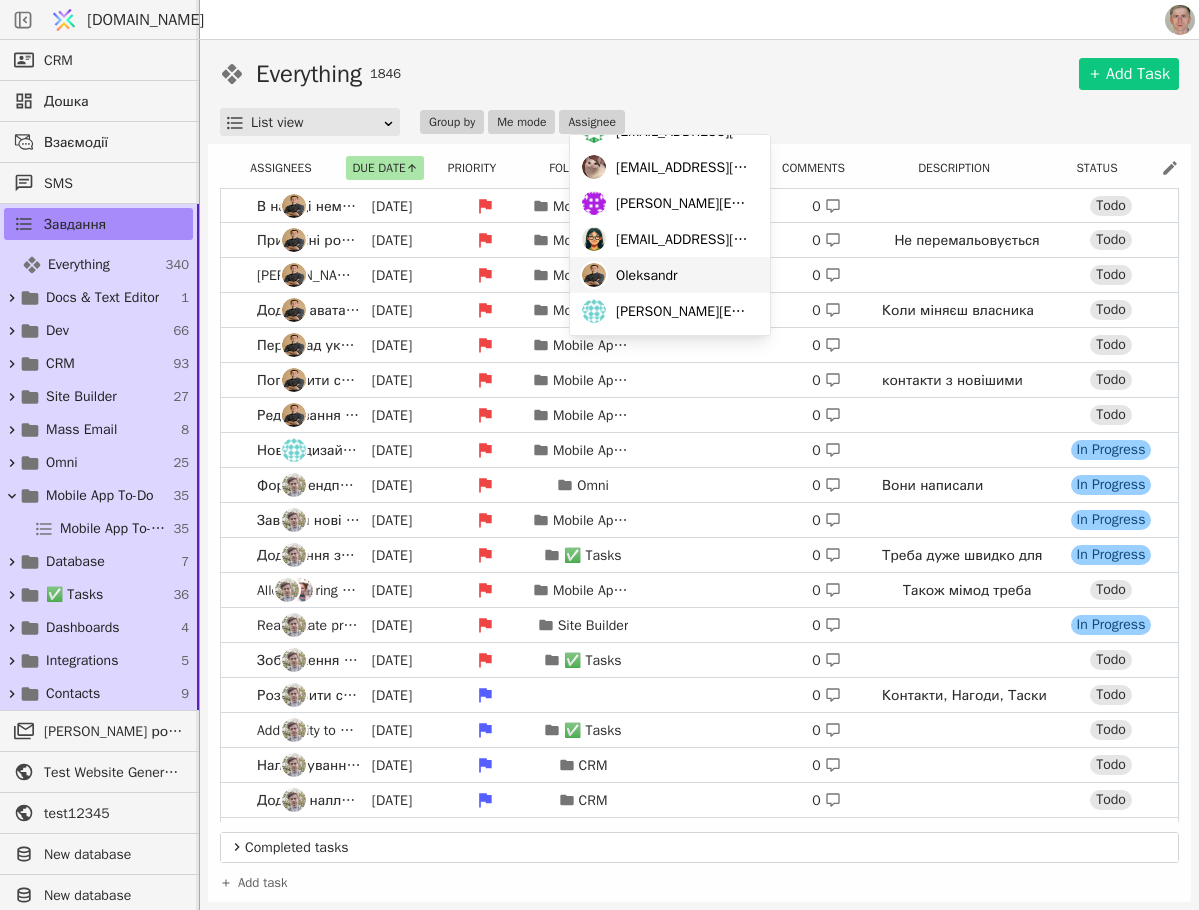 click on "Oleksandr" at bounding box center [647, 275] 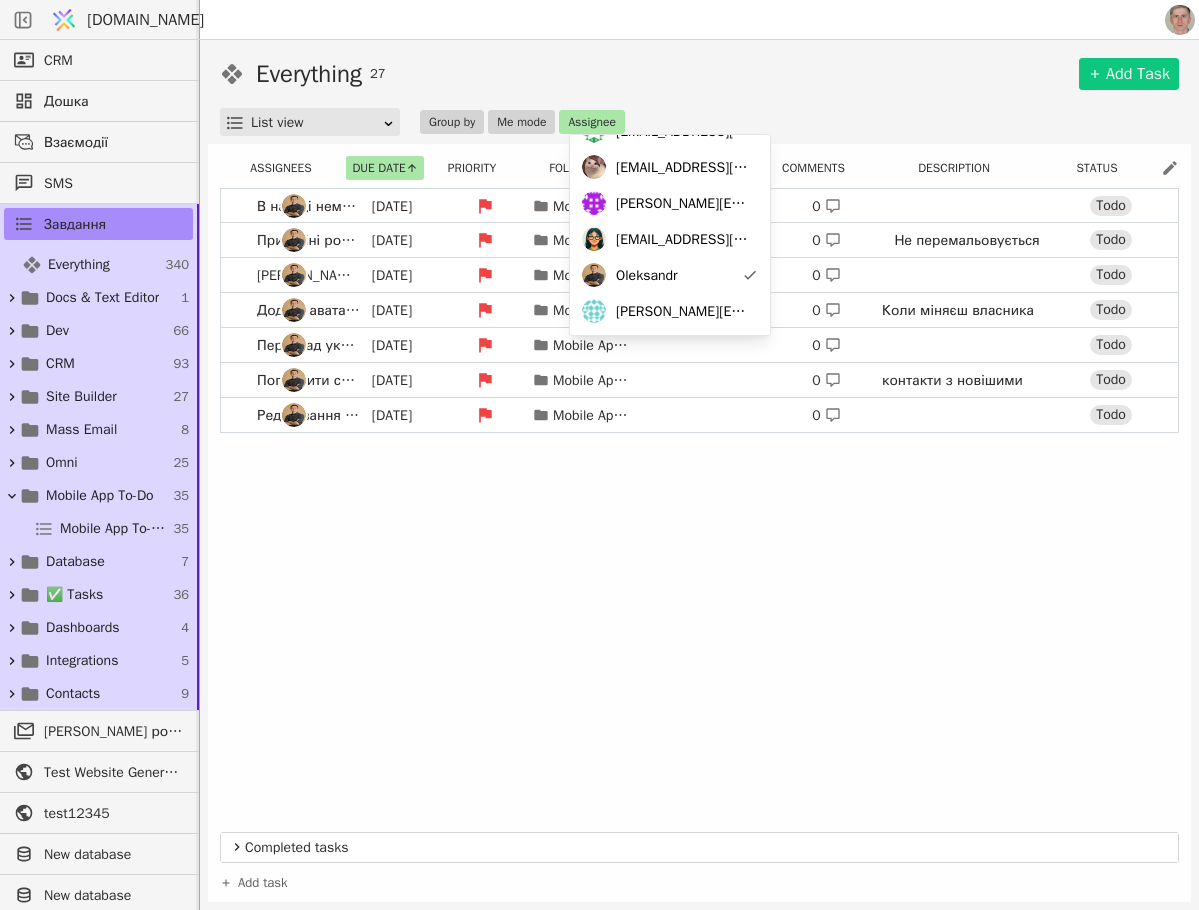 click on "Everything 27 Add Task" at bounding box center [699, 74] 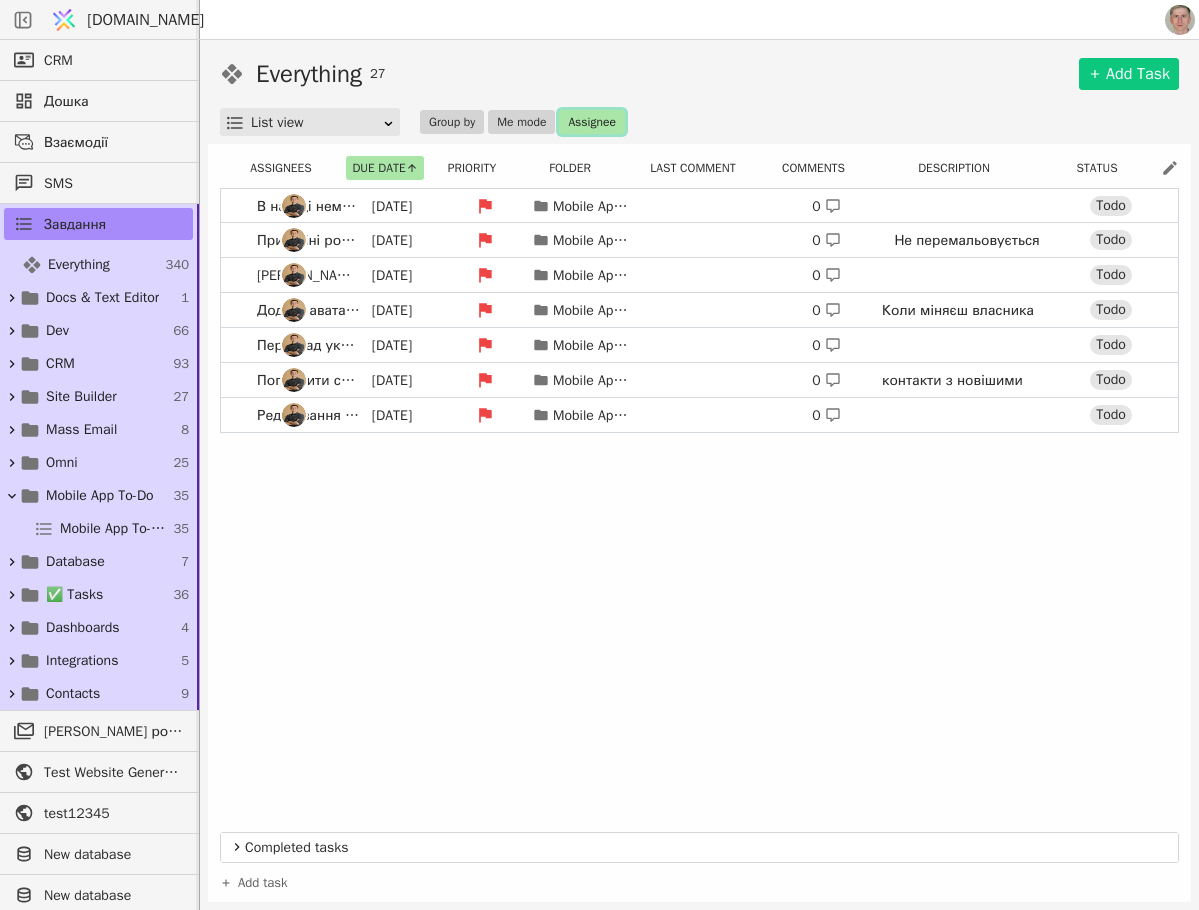 click on "Assignee" at bounding box center [591, 122] 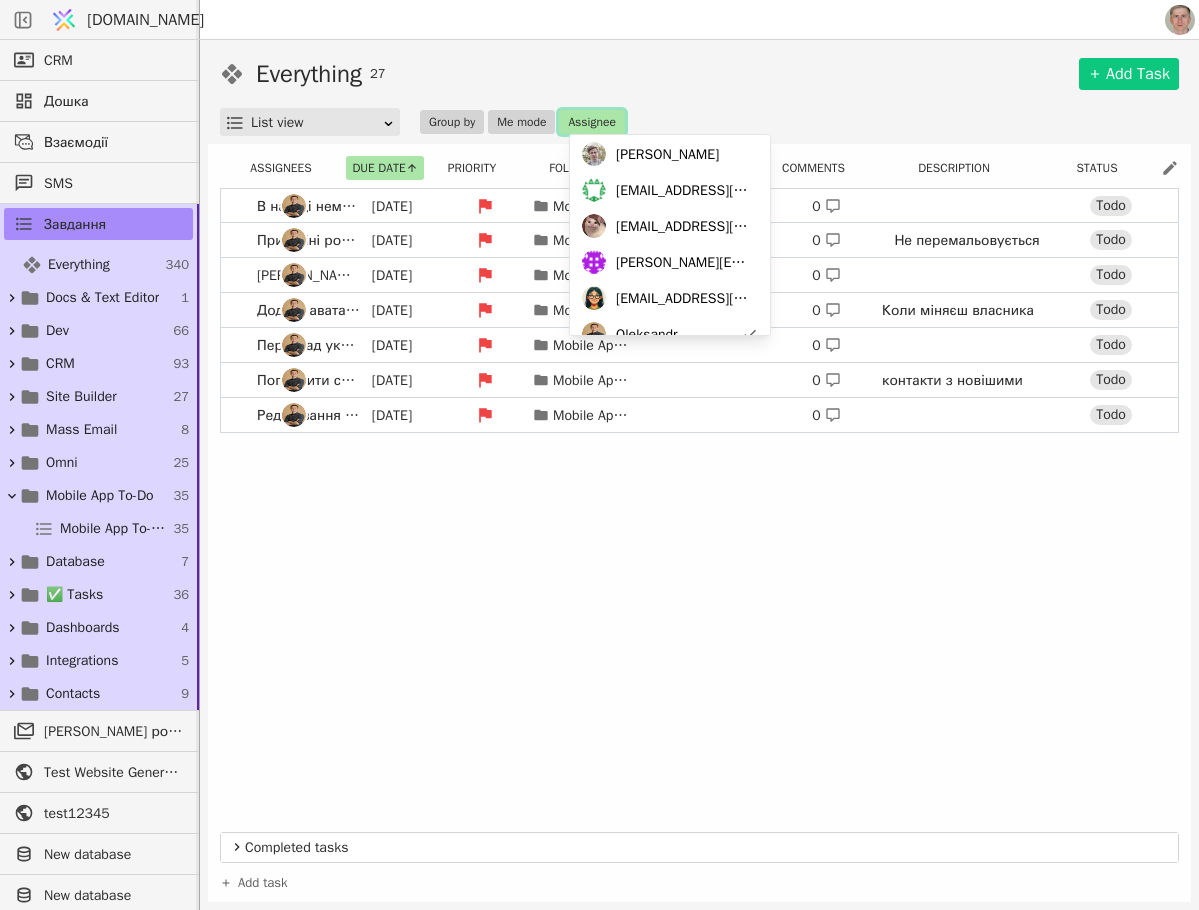scroll, scrollTop: 208, scrollLeft: 0, axis: vertical 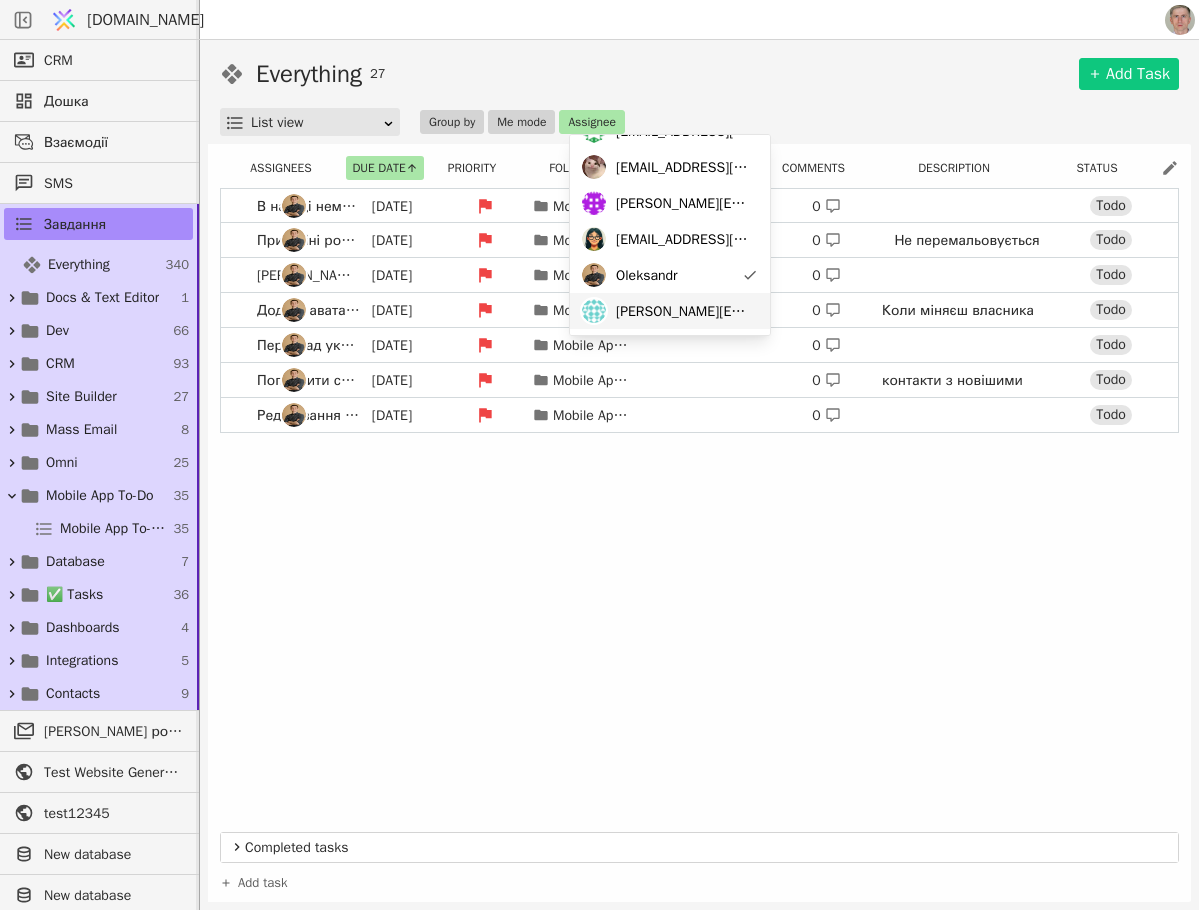 click on "ihor@svit.one" at bounding box center [683, 311] 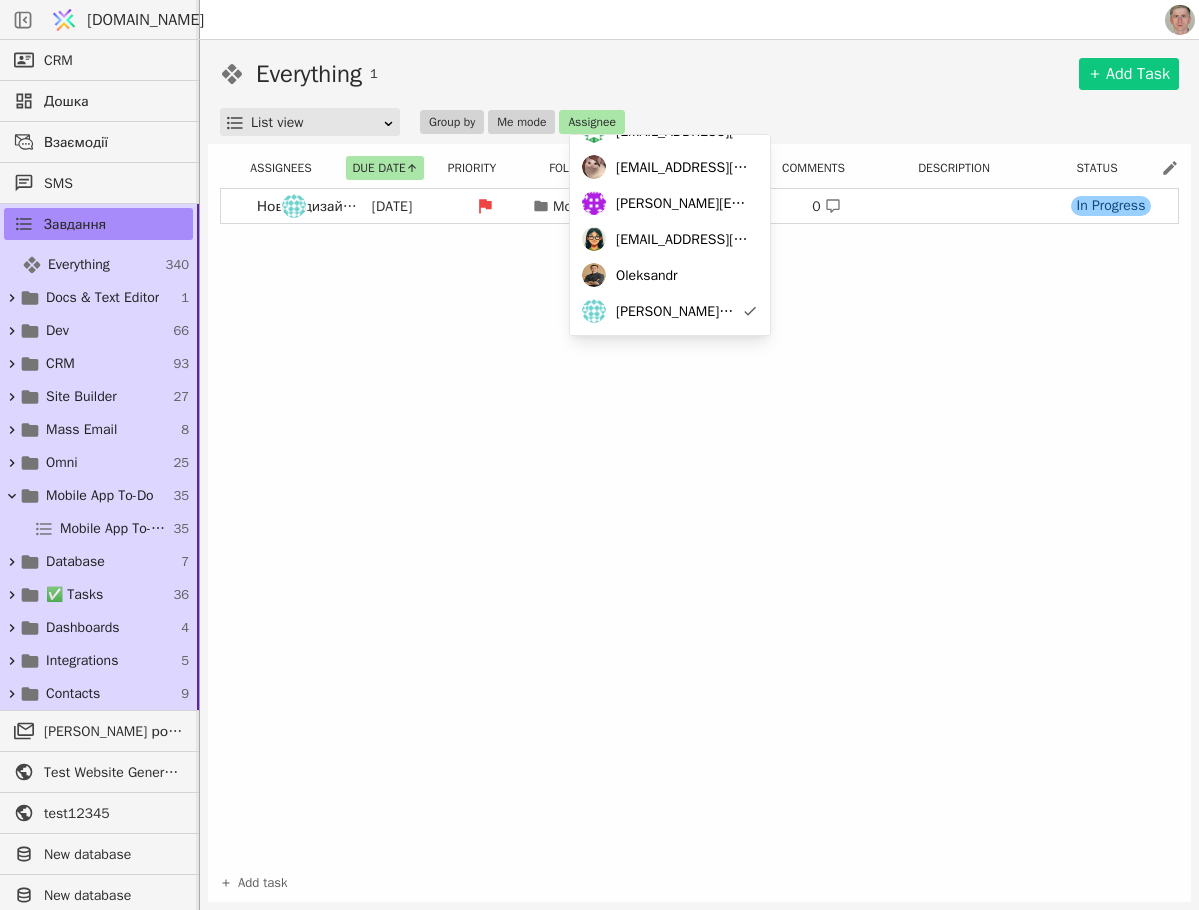 click on "Everything 1 Add Task List view Group by Me mode Assignee Assignees Due date Priority Folder Last comment Comments Description Status Новий дизайн Взаємодій Apr 30 Mobile App To-Do 0   In Progress Add task" at bounding box center (699, 475) 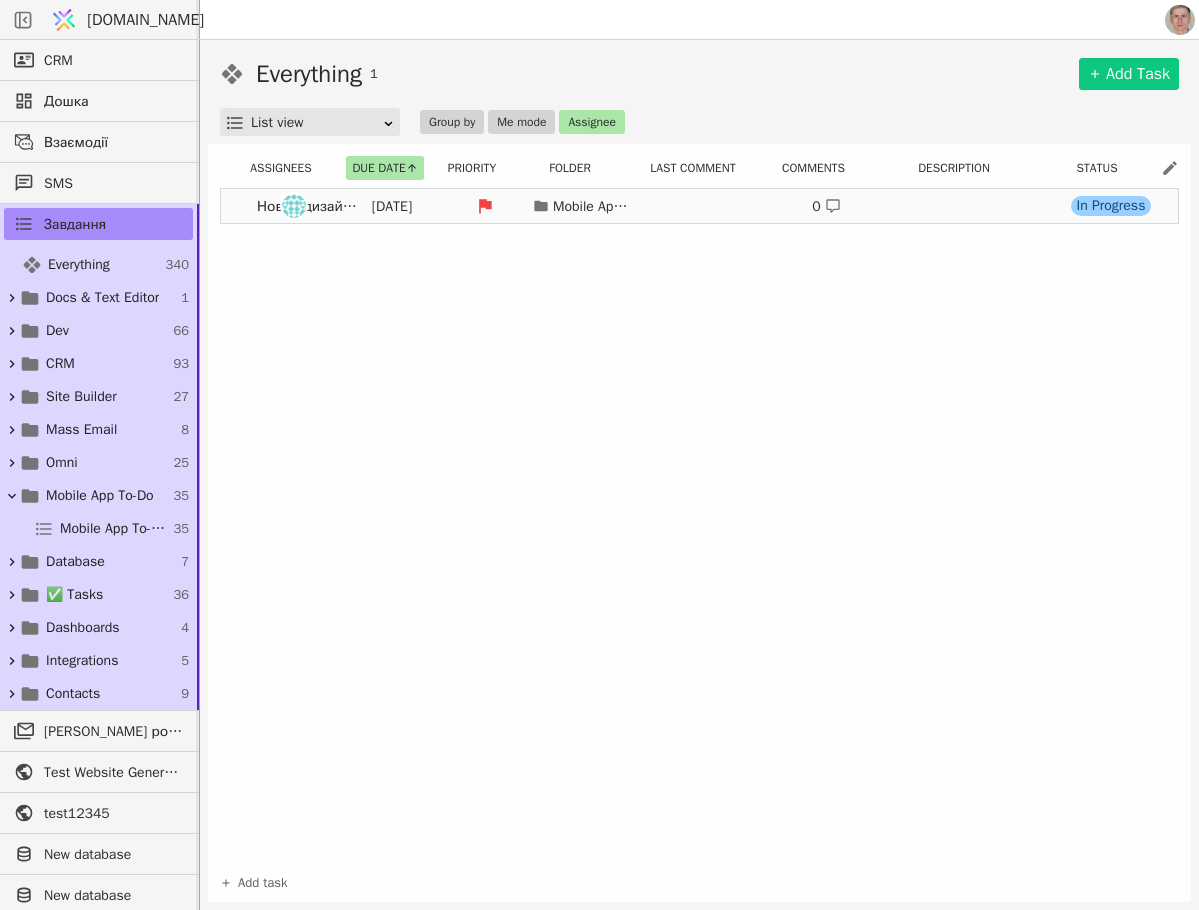 click on "Apr 30 Mobile App To-Do 0   In Progress" at bounding box center [704, 206] 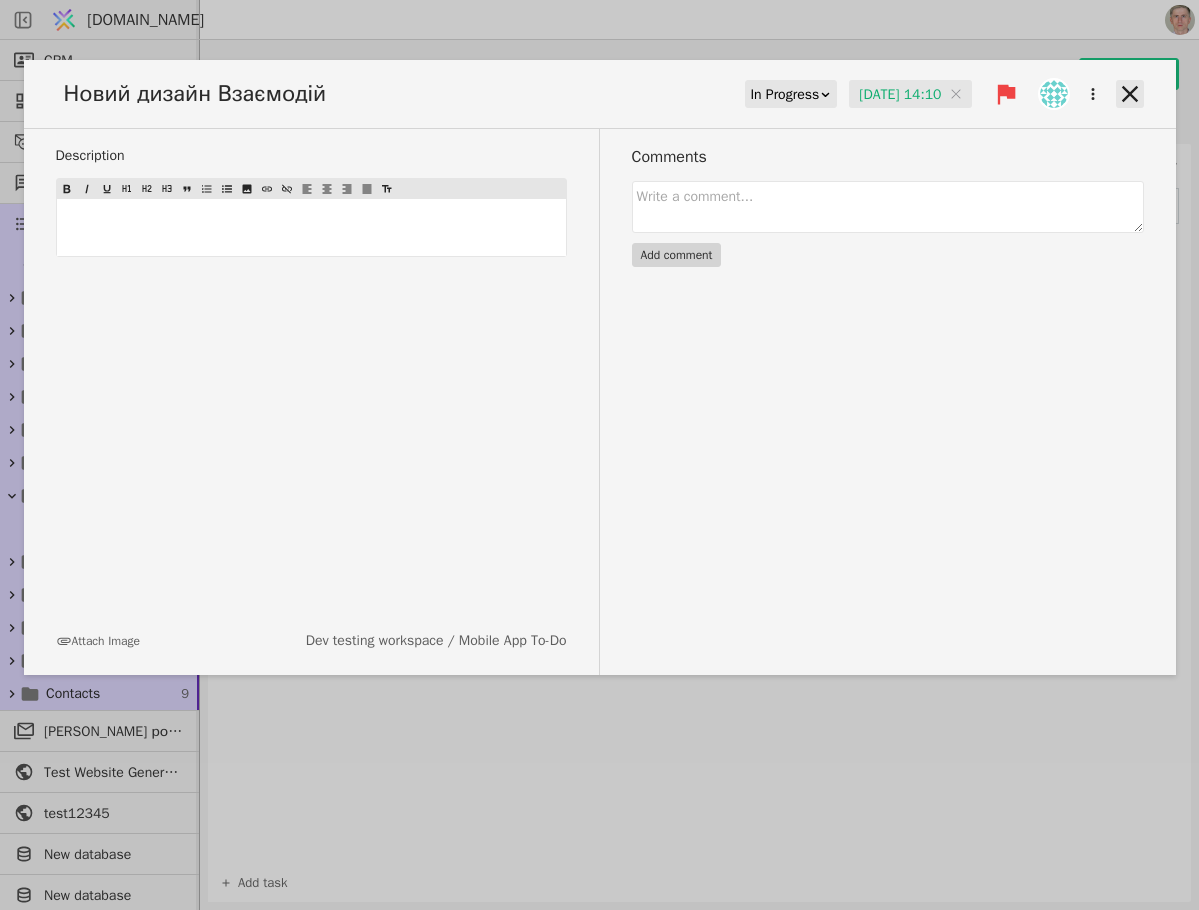 click 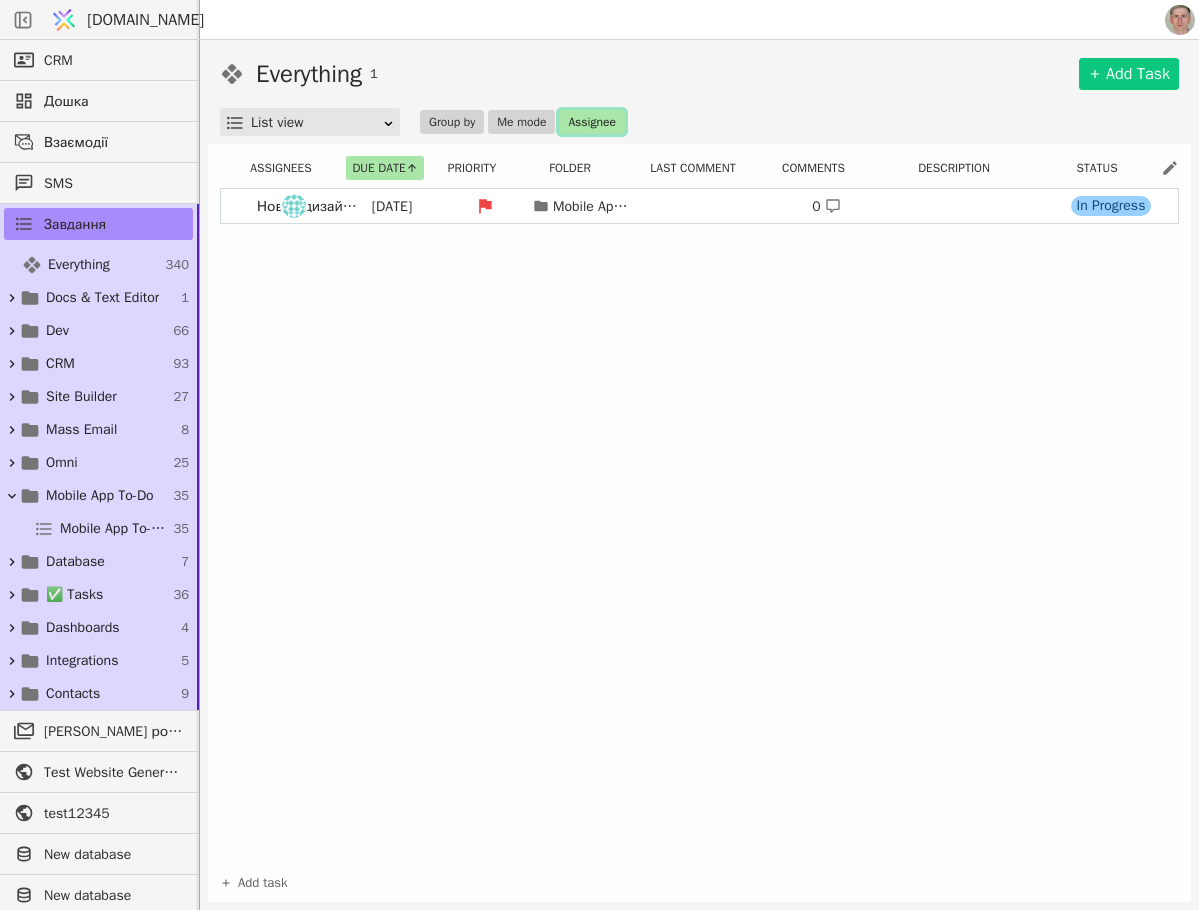 click on "Assignee" at bounding box center [591, 122] 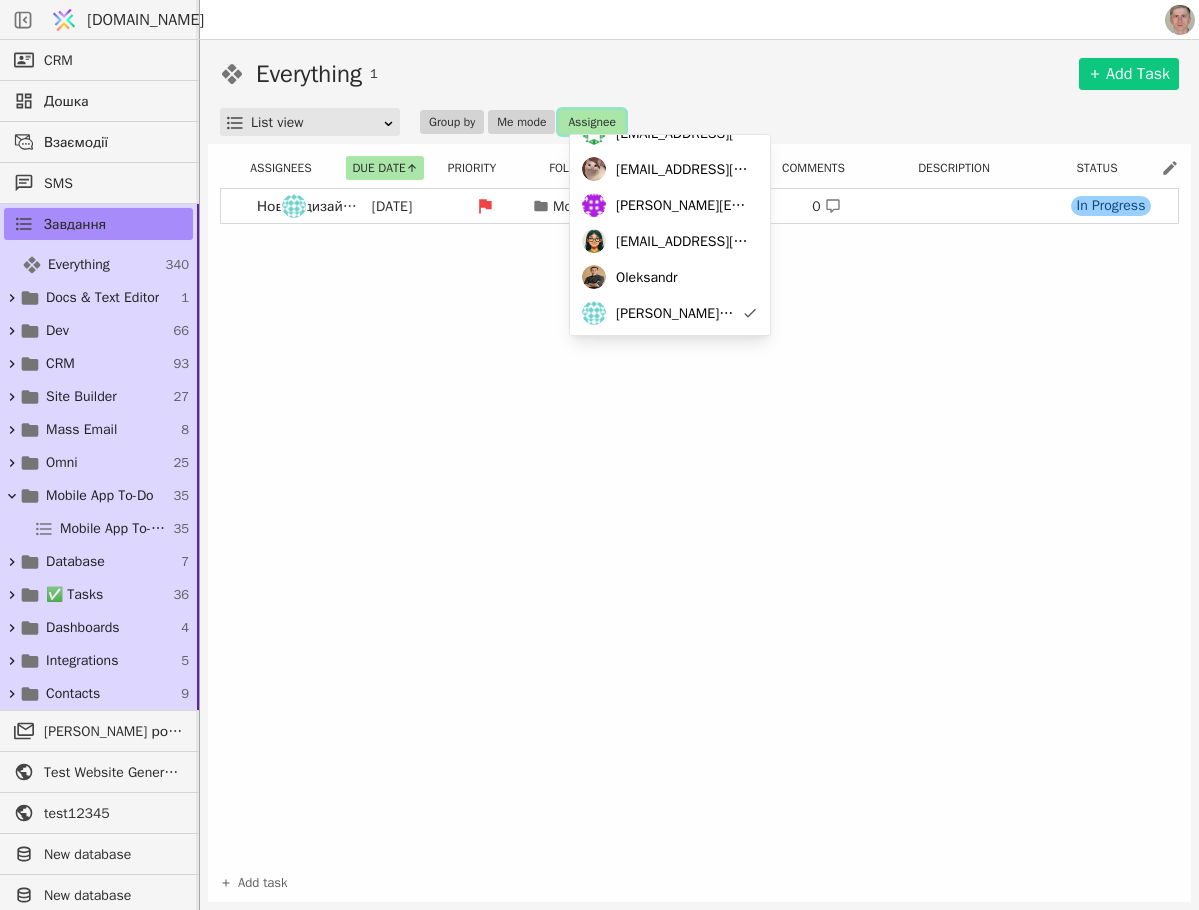 scroll, scrollTop: 208, scrollLeft: 0, axis: vertical 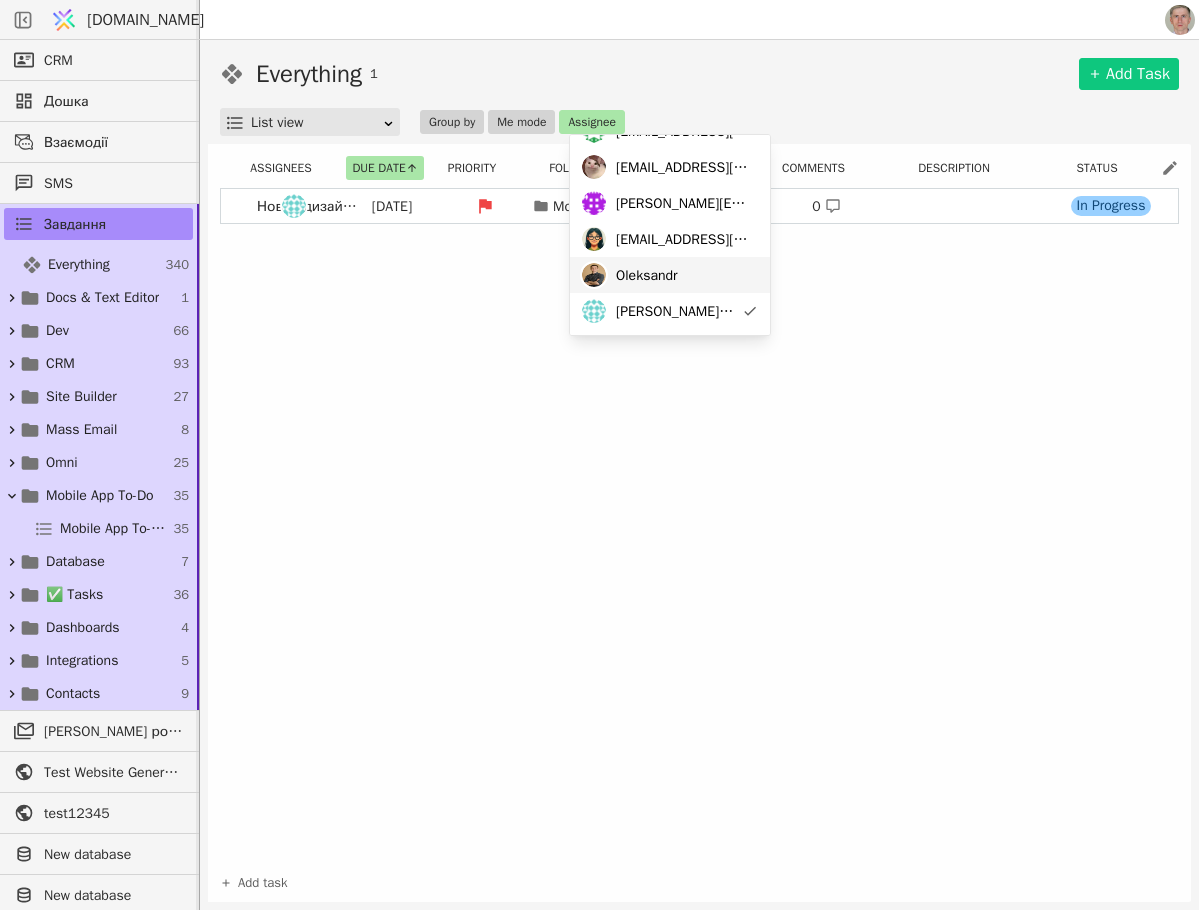 click on "Oleksandr" at bounding box center [670, 275] 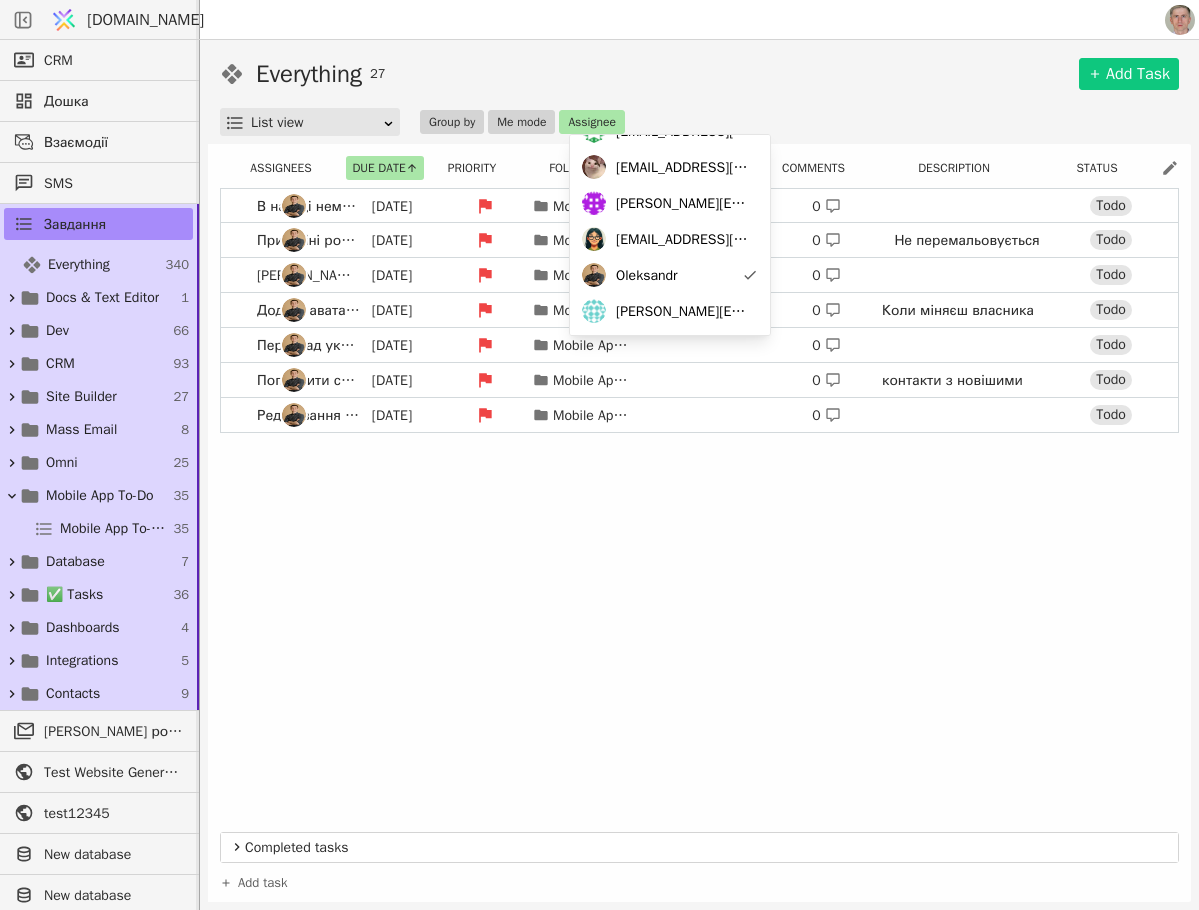 click on "Everything 27 Add Task" at bounding box center (699, 74) 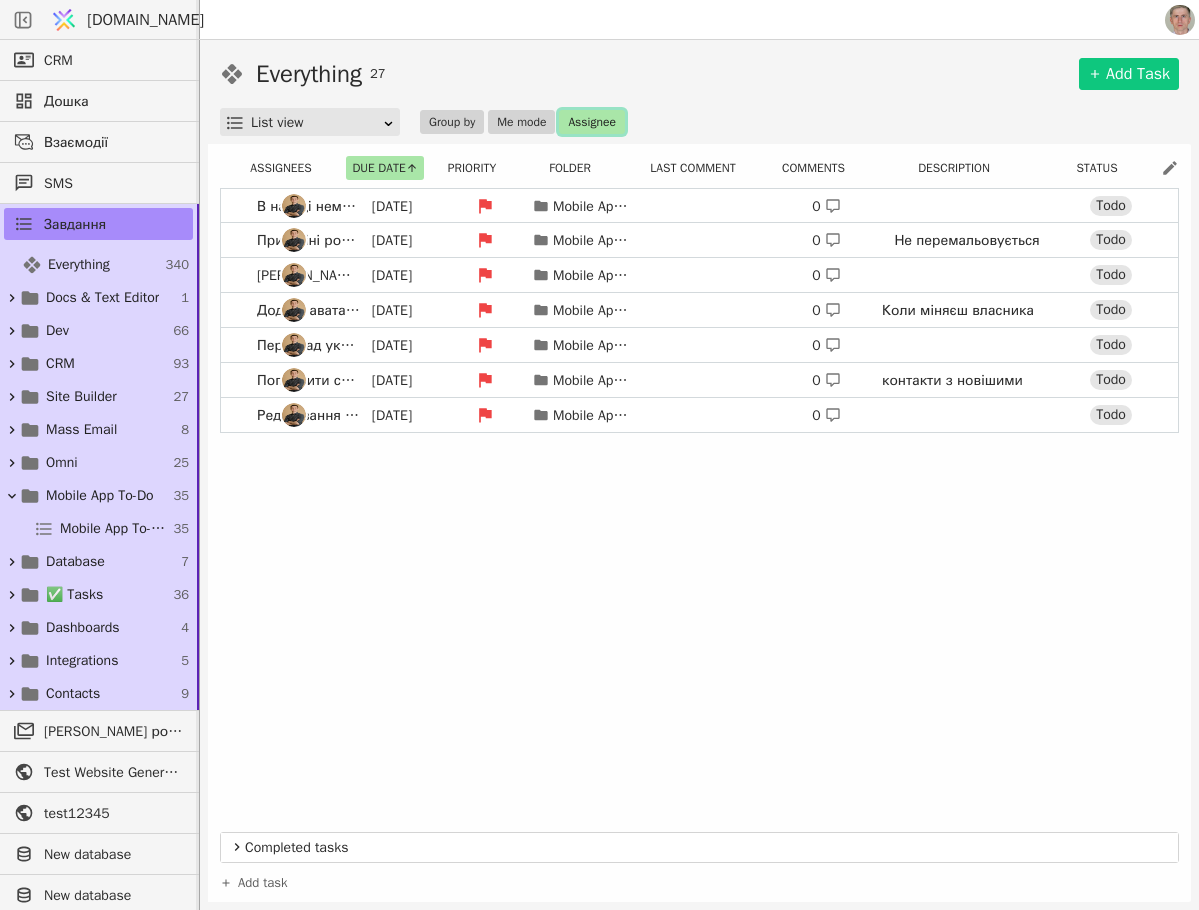 click on "Assignee" at bounding box center (591, 122) 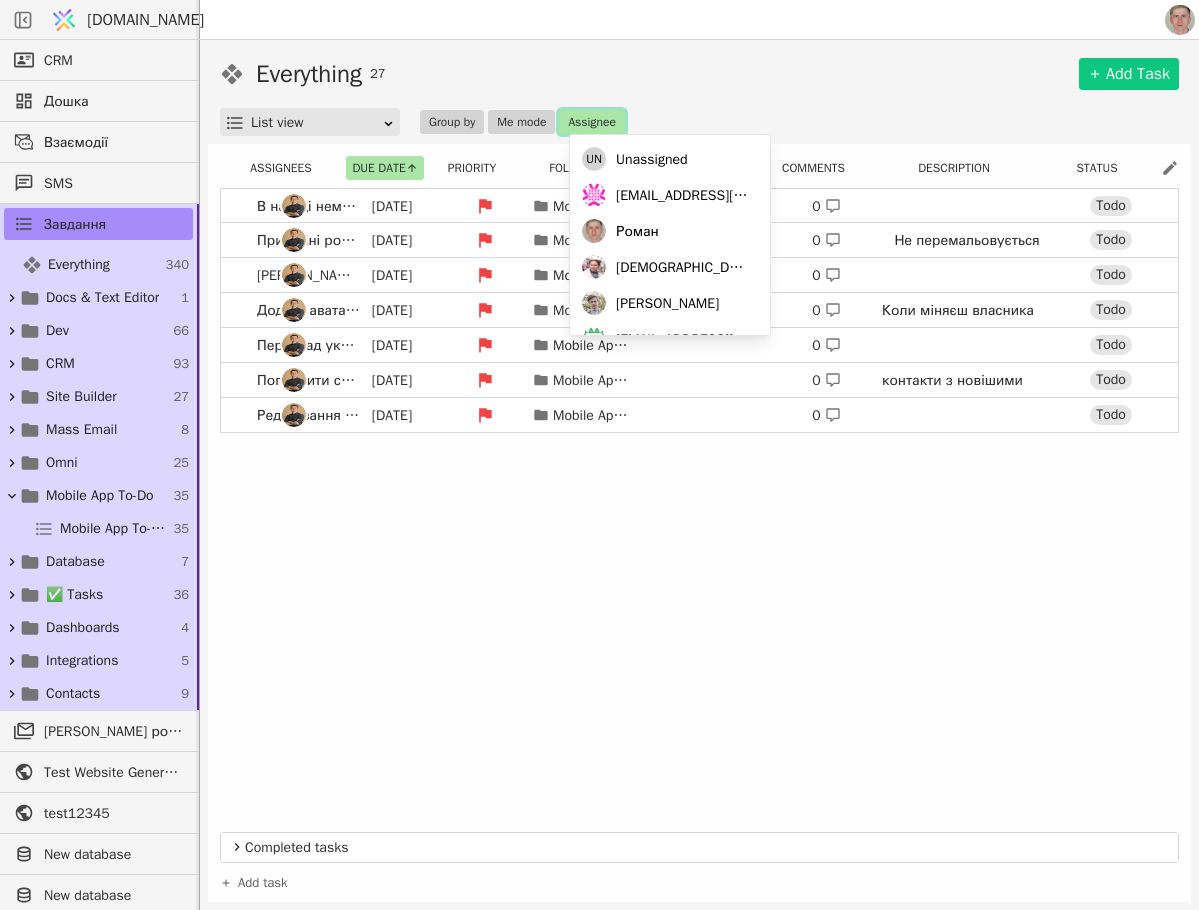 scroll, scrollTop: 208, scrollLeft: 0, axis: vertical 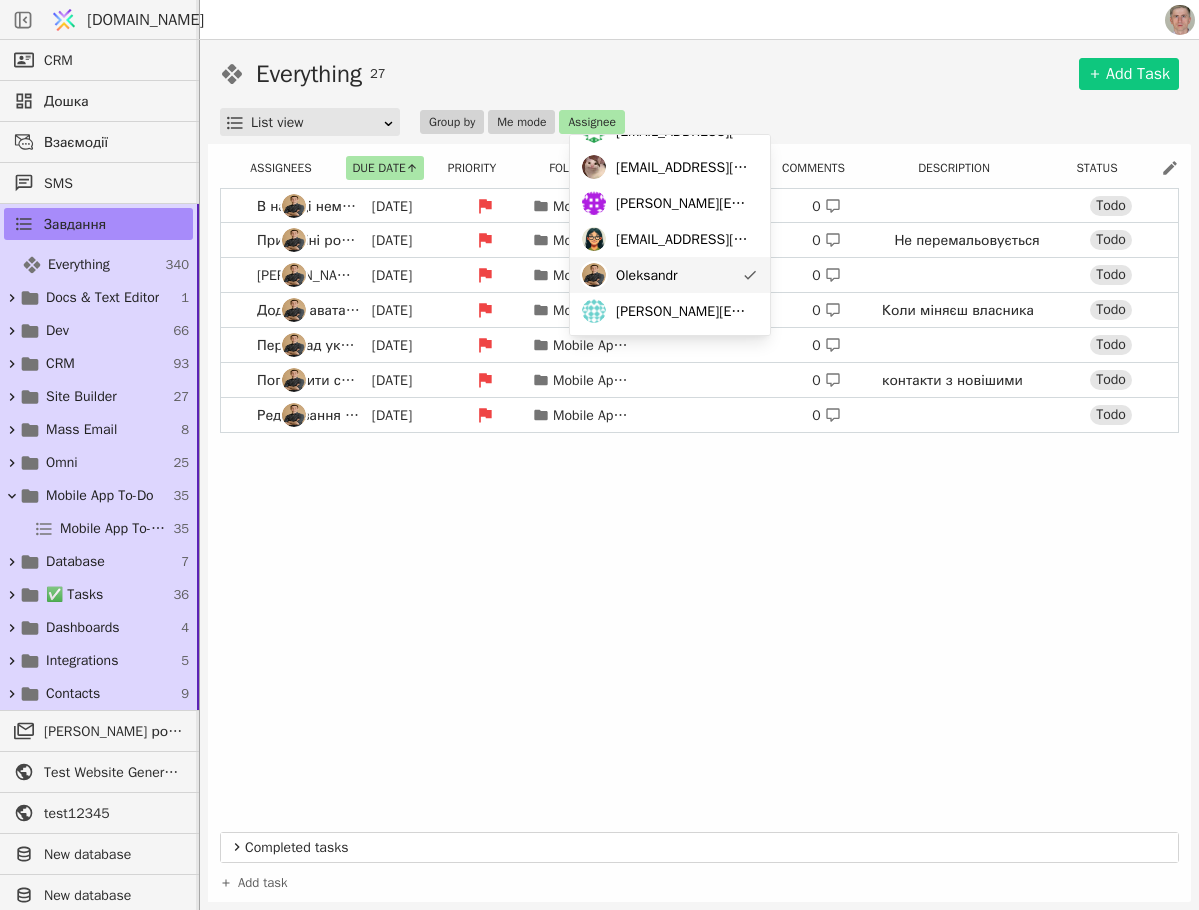 click 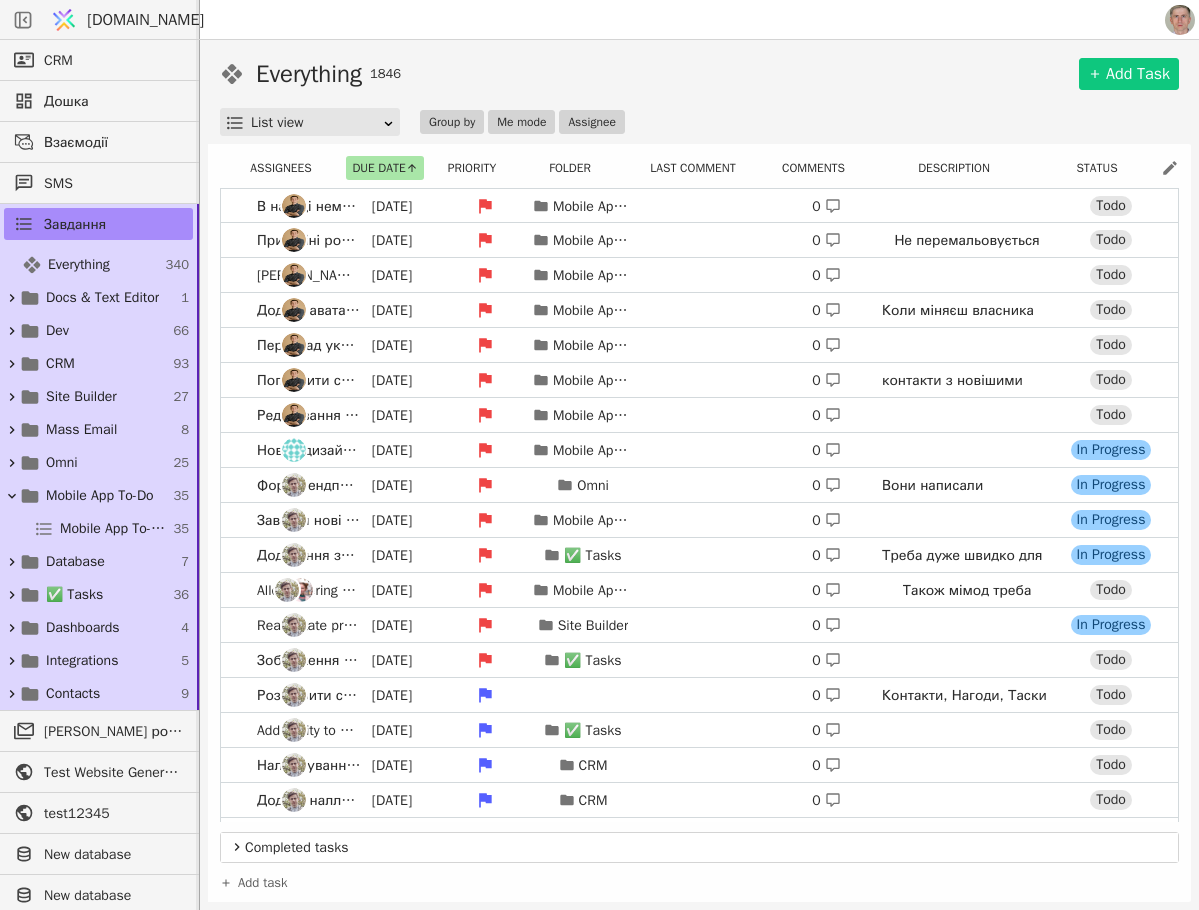click on "Everything 1846 Add Task List view Group by Me mode Assignee" at bounding box center [699, 96] 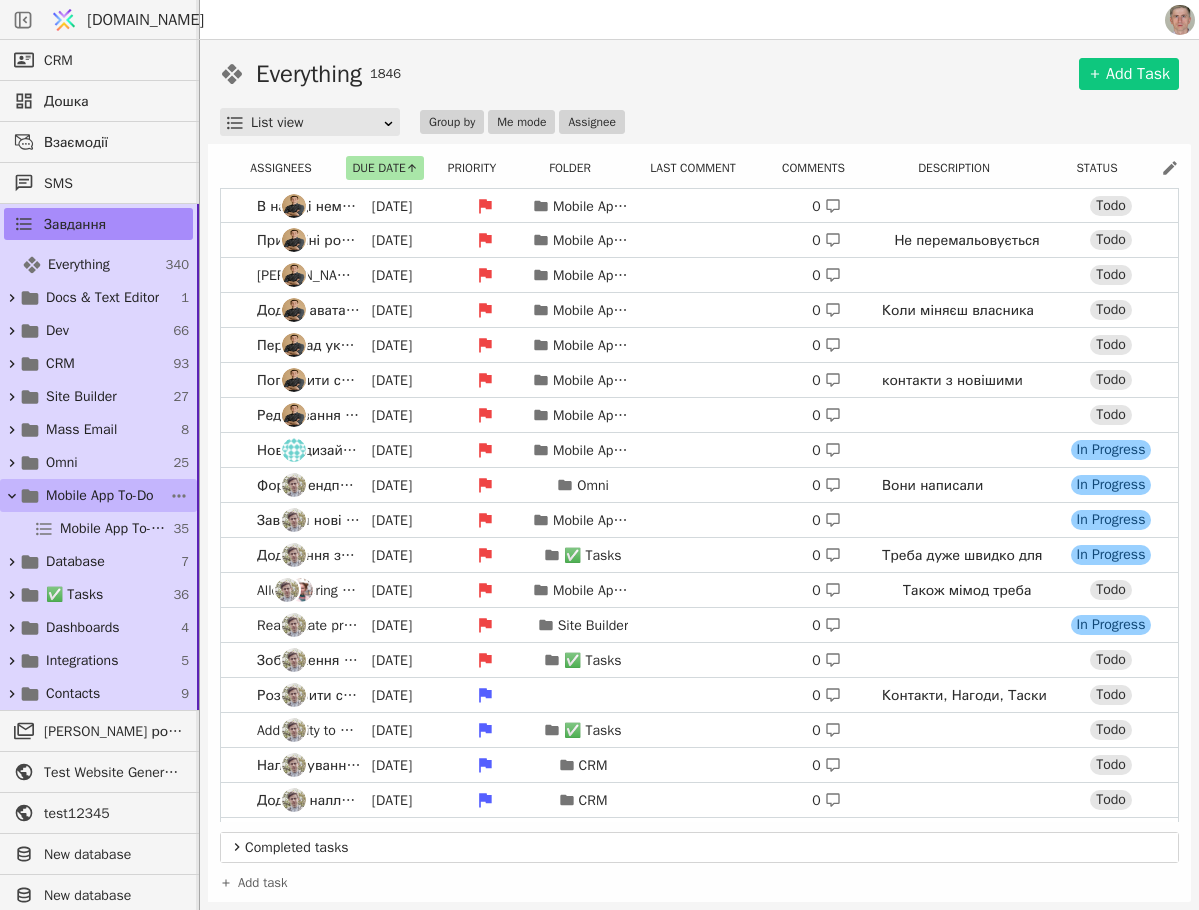 click on "Mobile App To-Do" at bounding box center [100, 495] 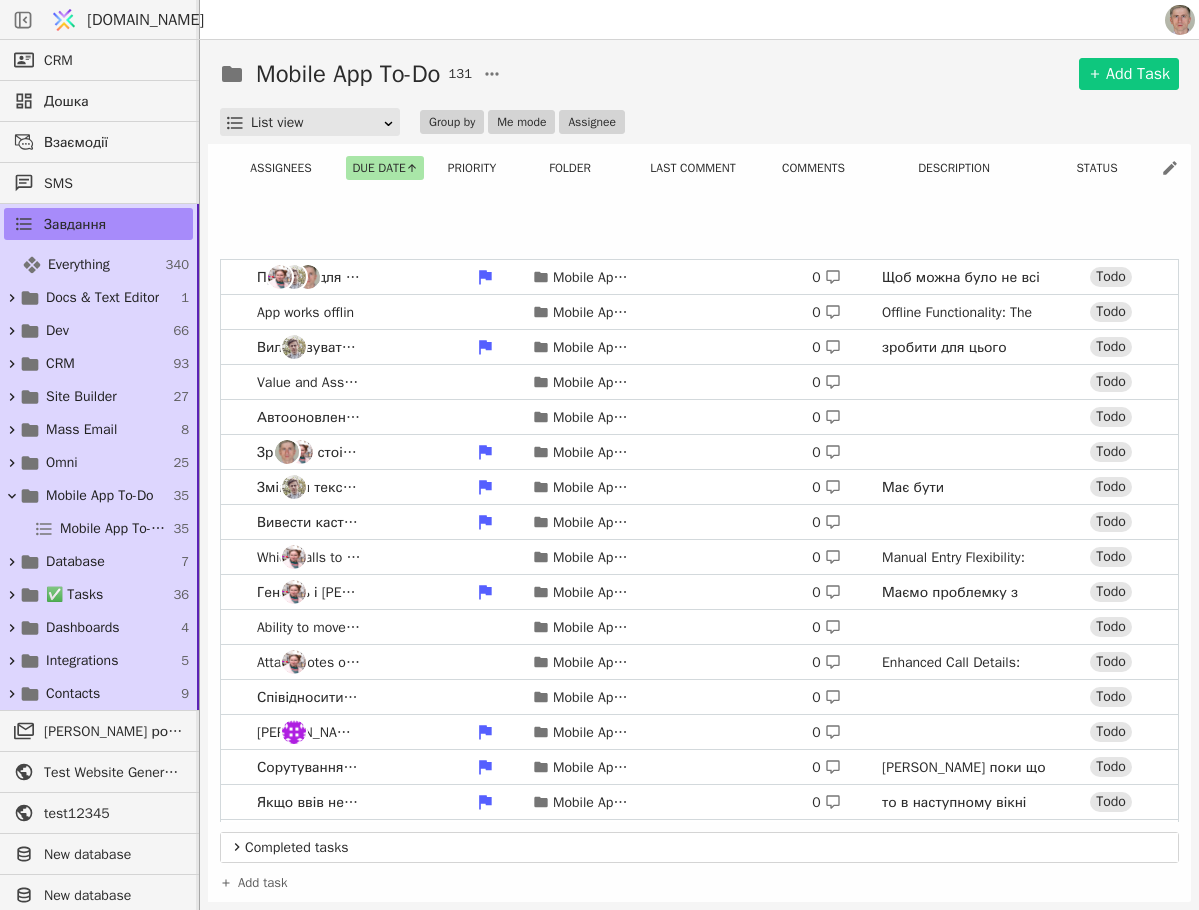 scroll, scrollTop: 591, scrollLeft: 0, axis: vertical 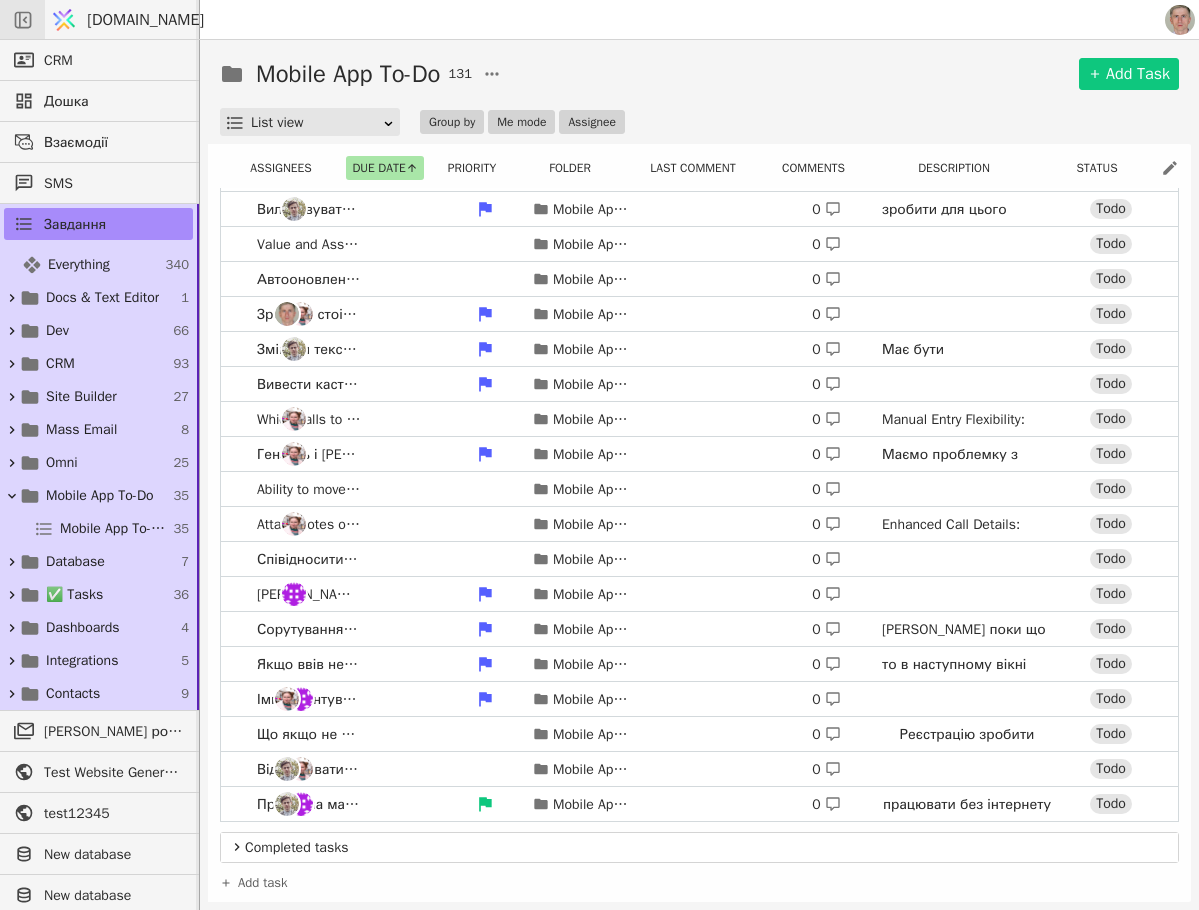 click 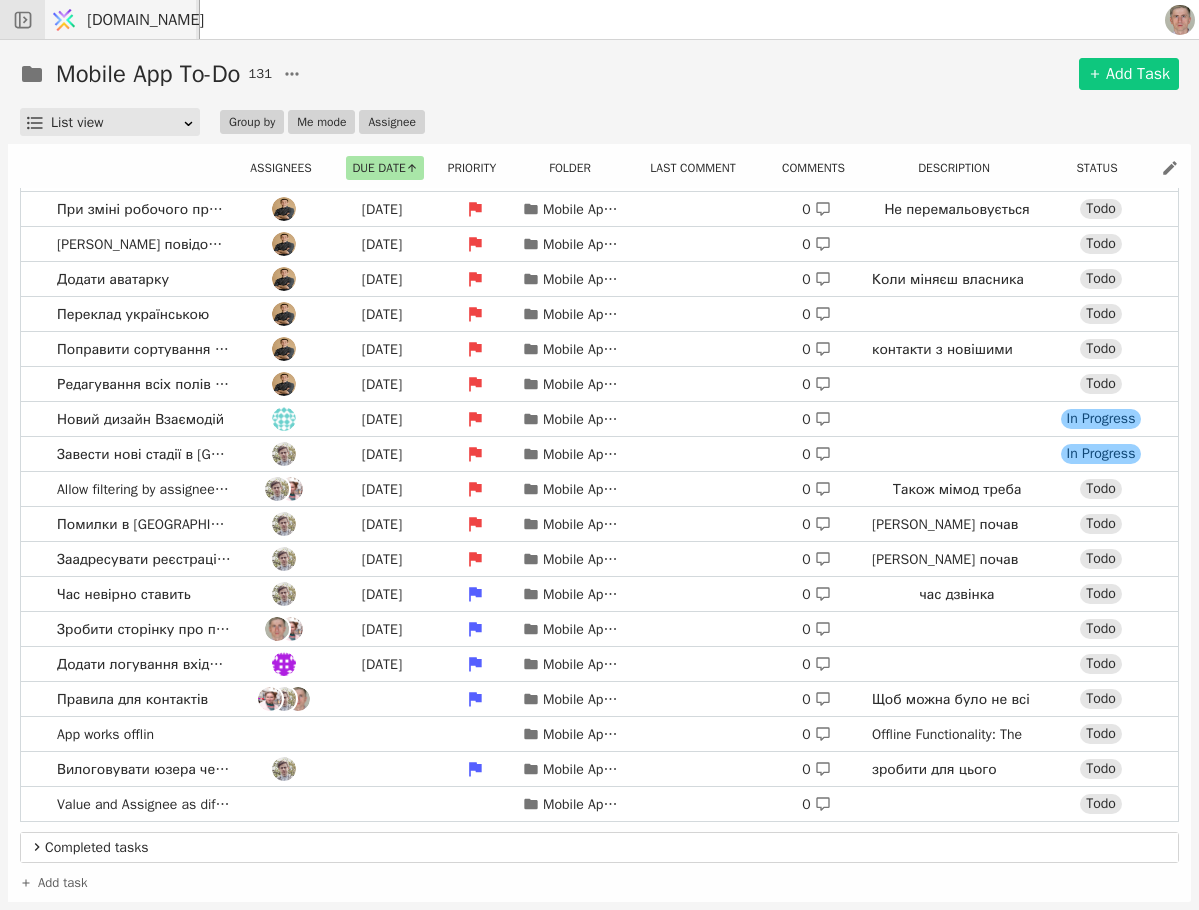 scroll, scrollTop: 0, scrollLeft: 0, axis: both 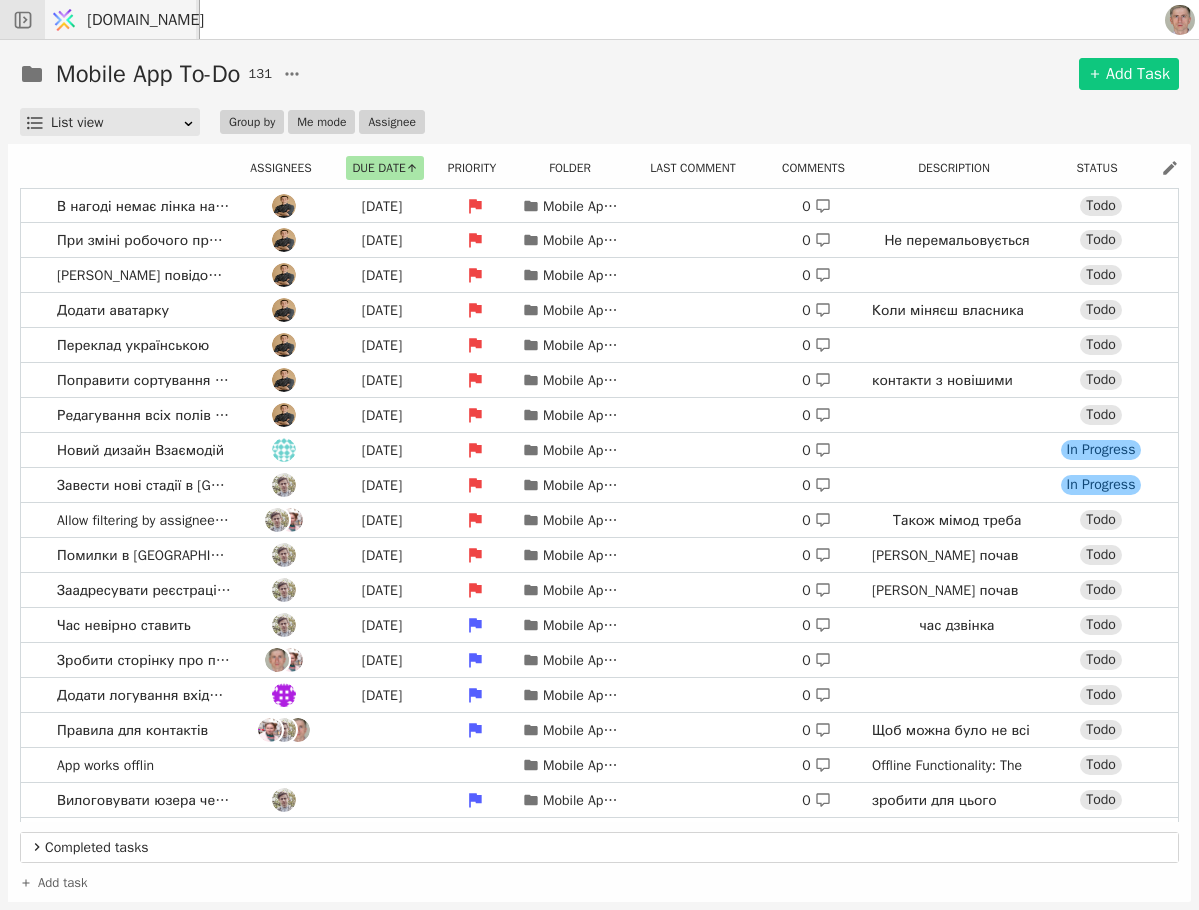 click 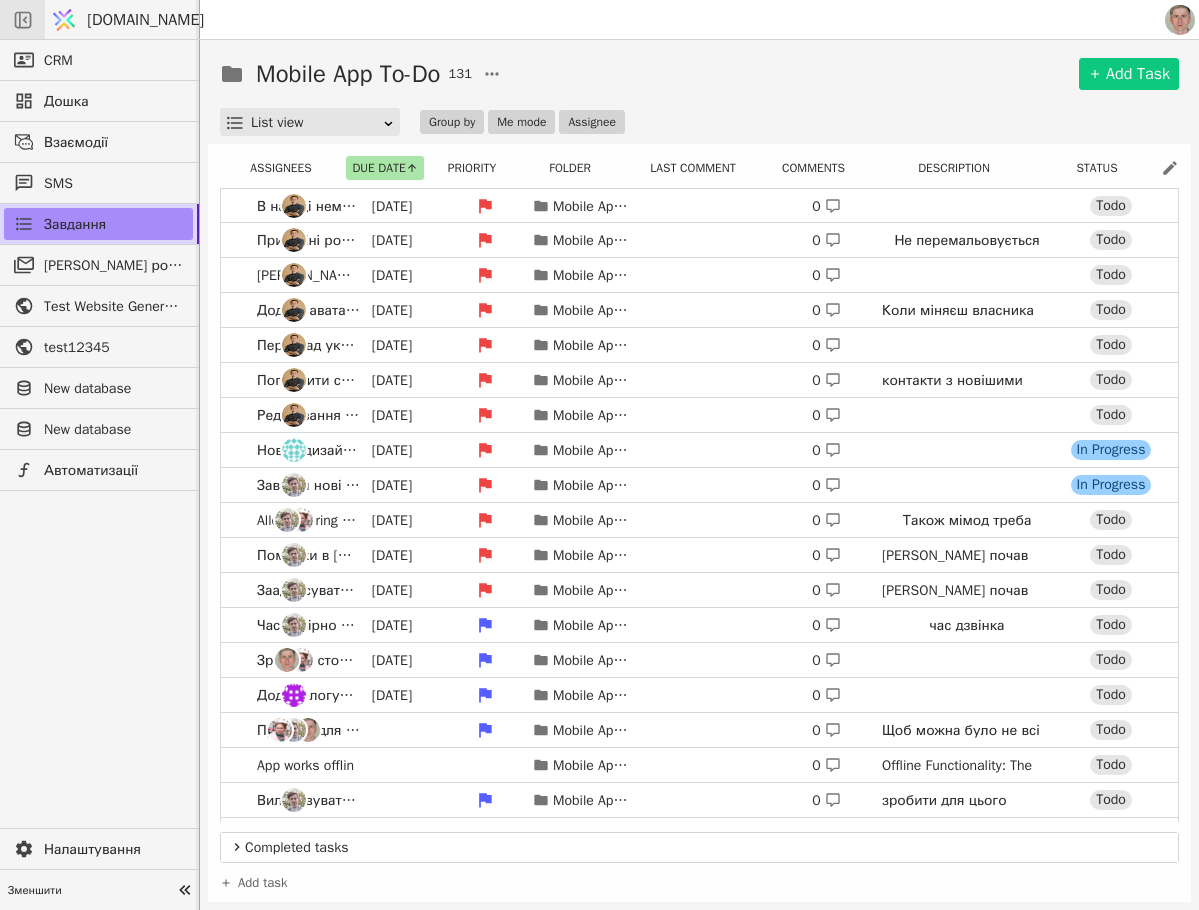 click 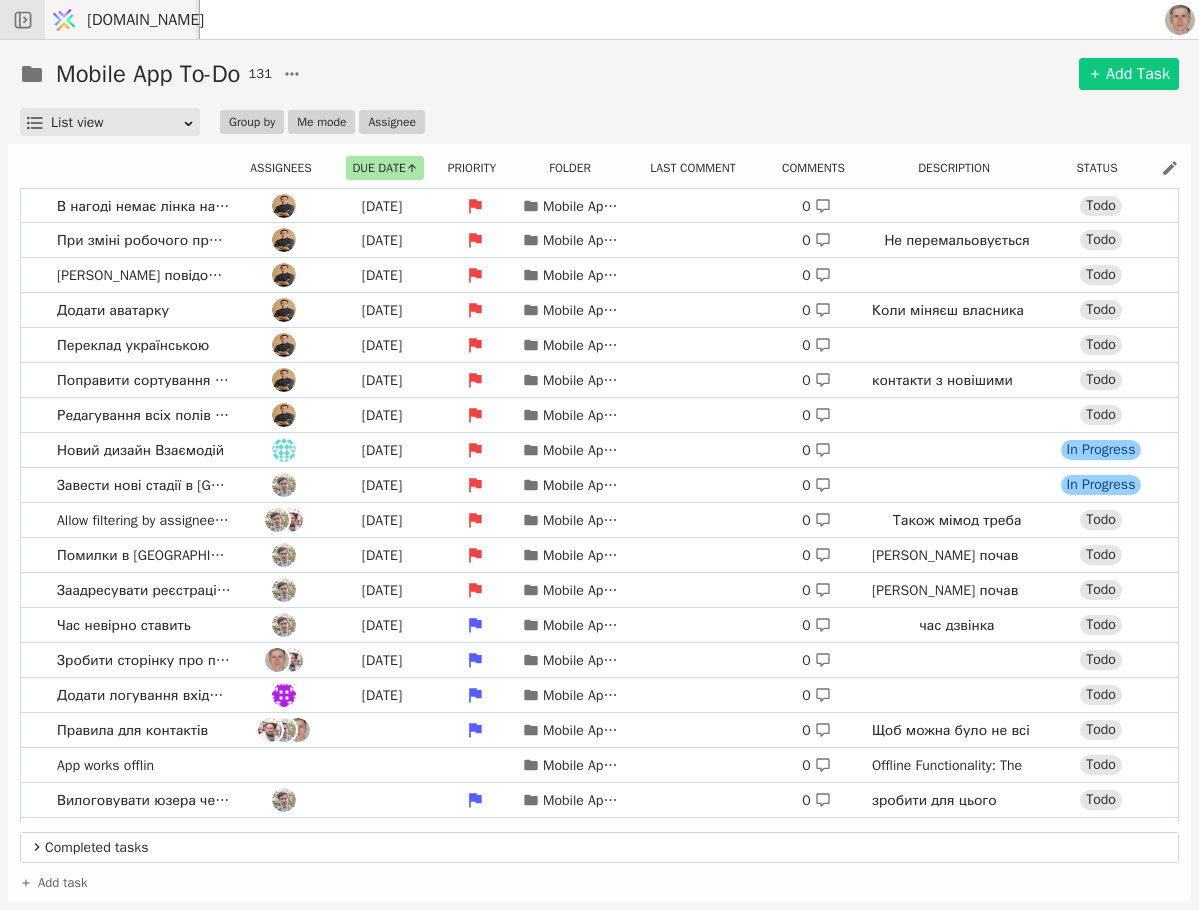 click 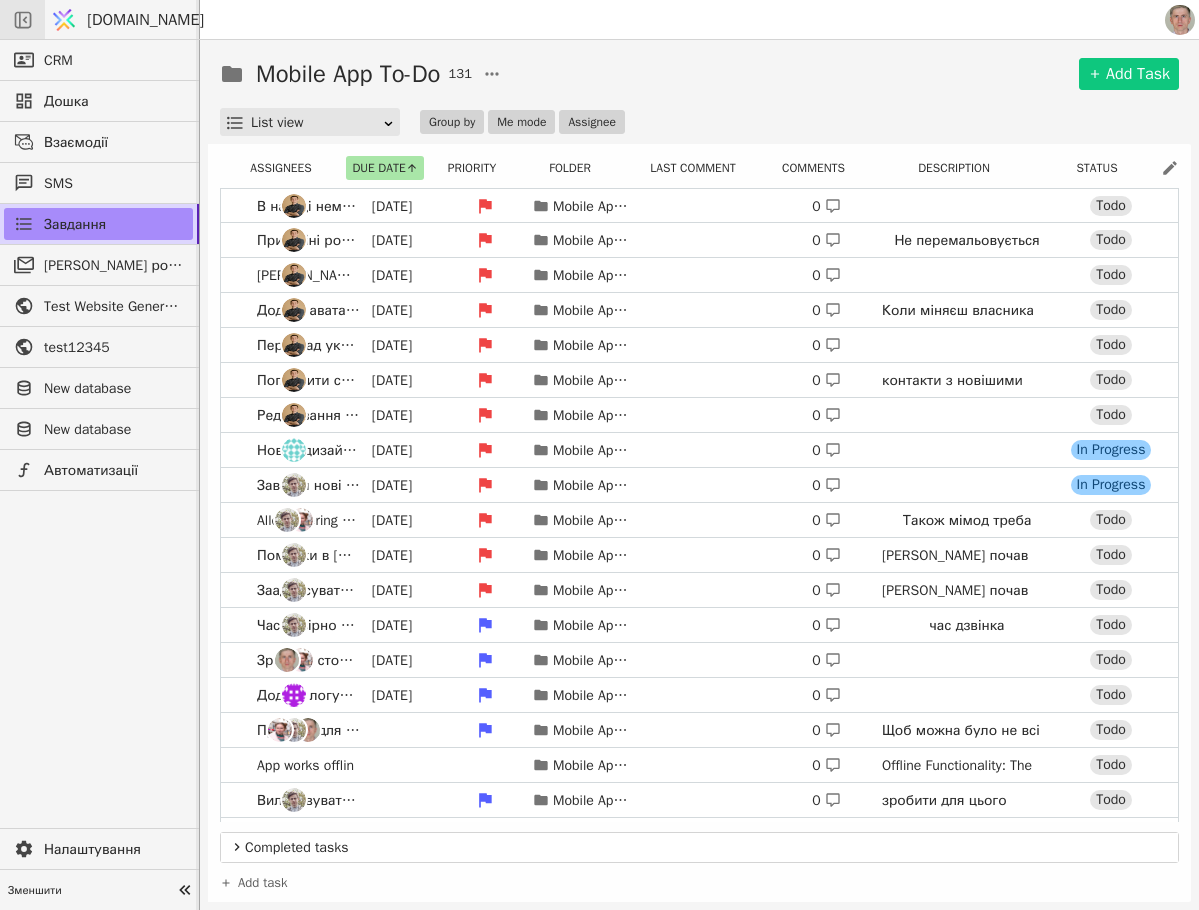 click 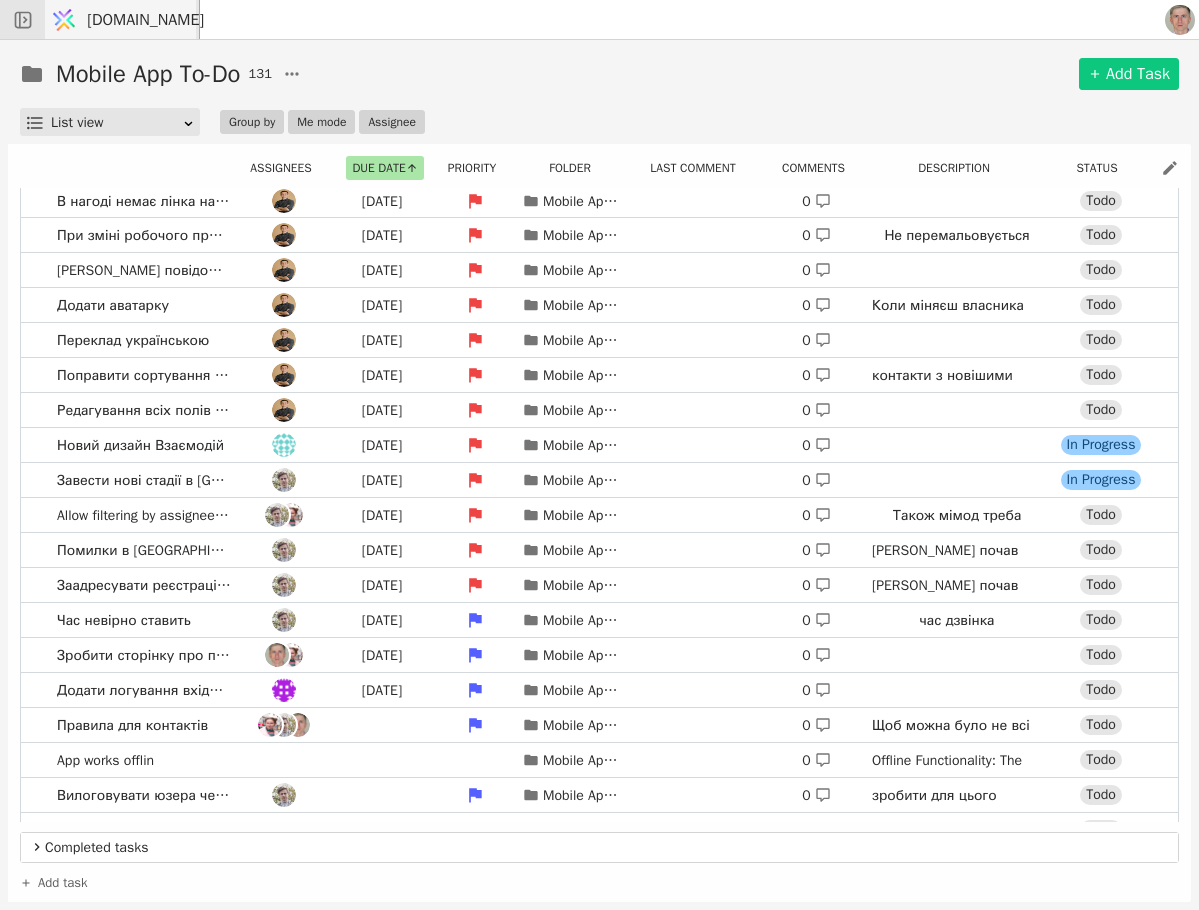 scroll, scrollTop: 0, scrollLeft: 0, axis: both 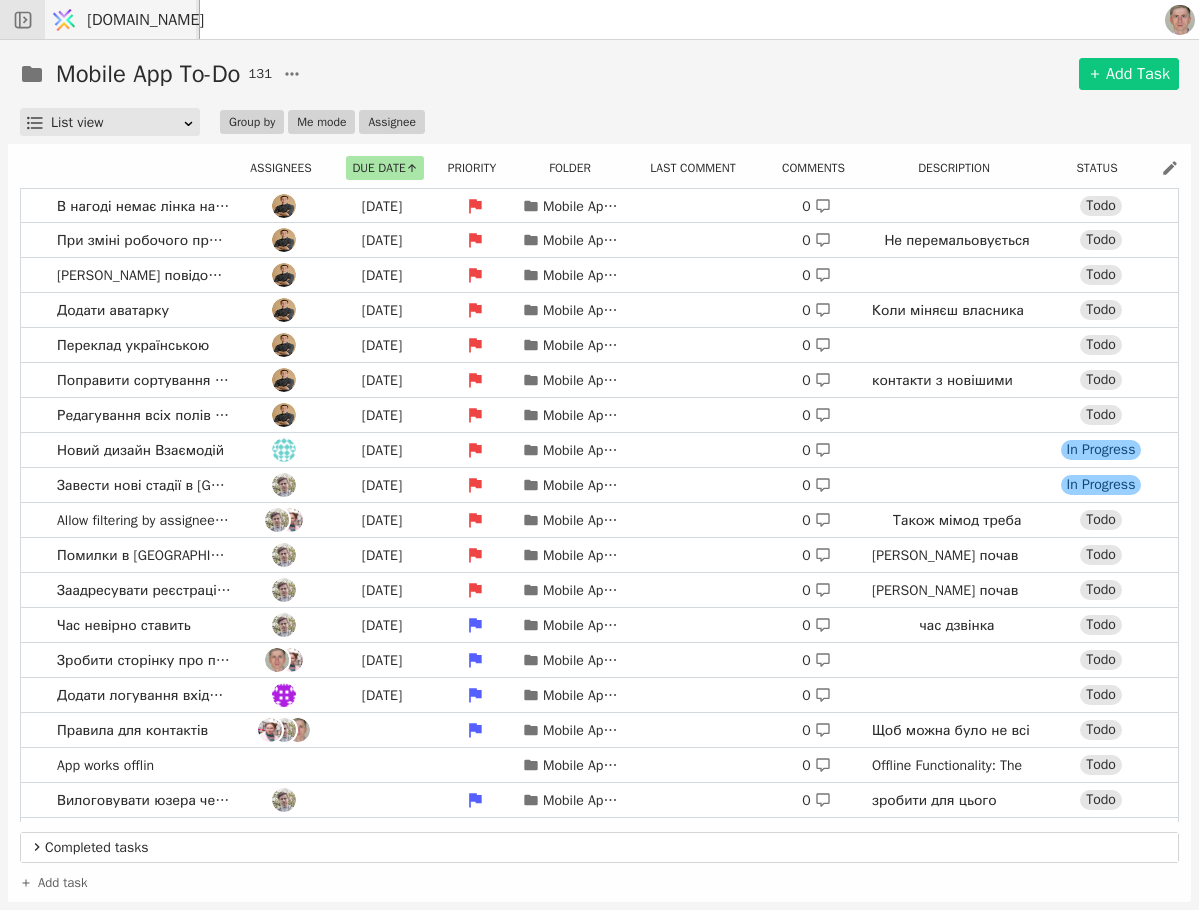 click on "Mobile App To-Do 131 Add Task List view Group by Me mode Assignee" at bounding box center (599, 96) 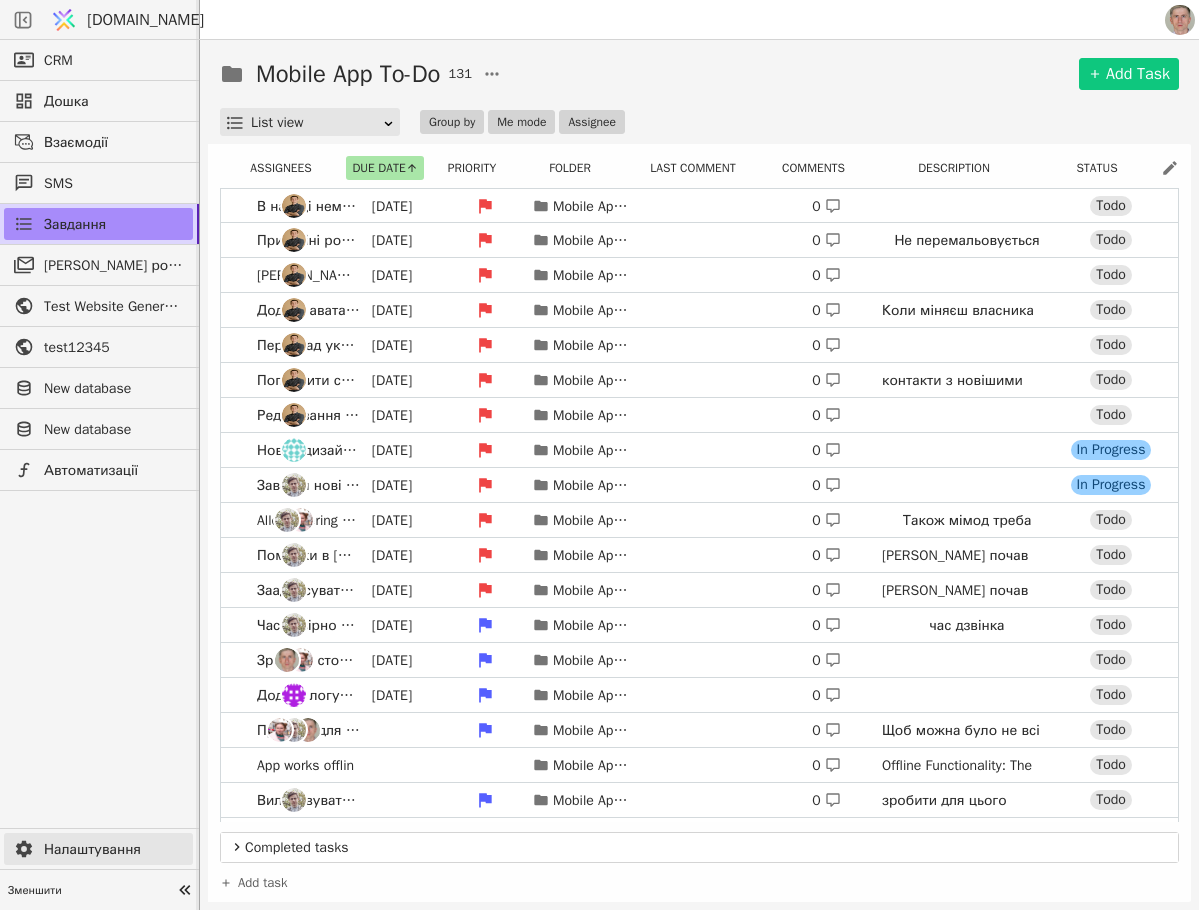 click on "Налаштування" at bounding box center (113, 849) 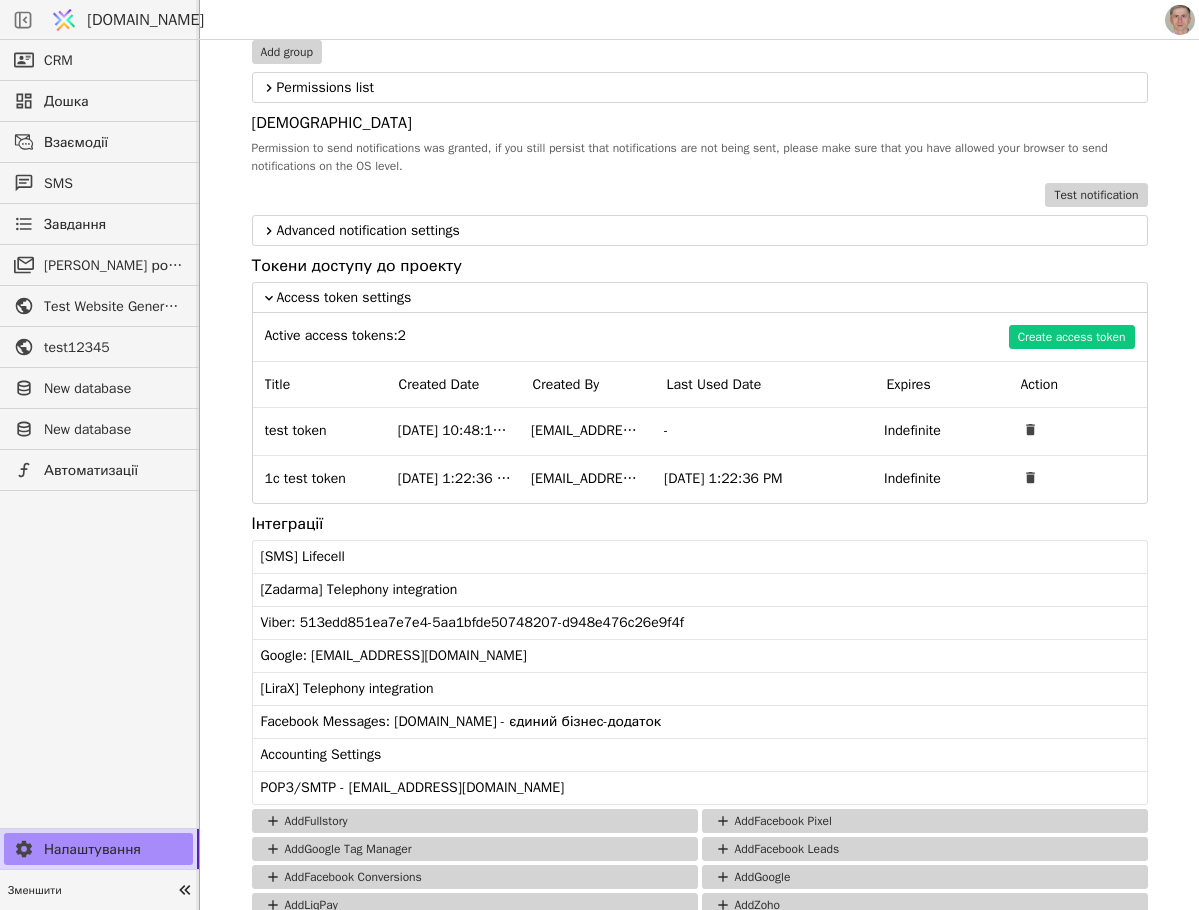 scroll, scrollTop: 1581, scrollLeft: 0, axis: vertical 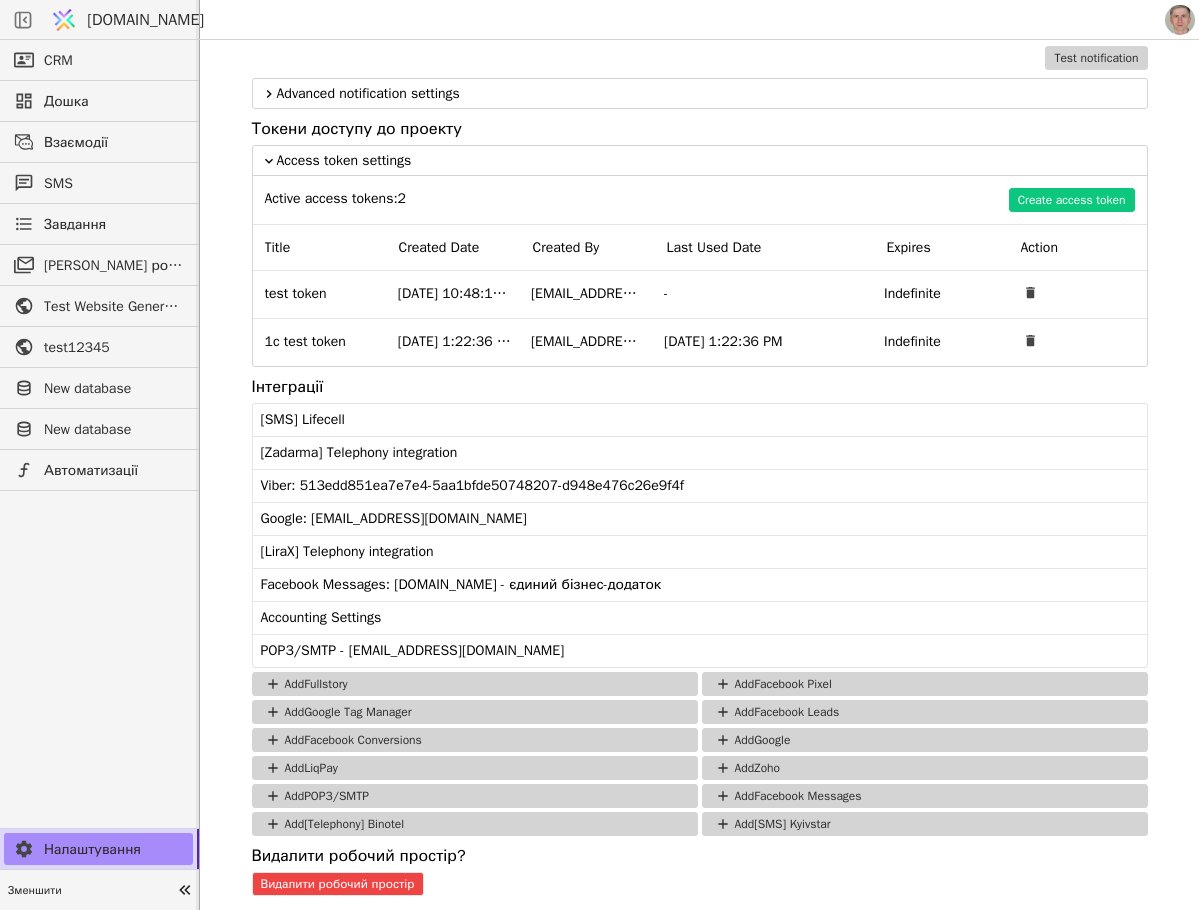 click 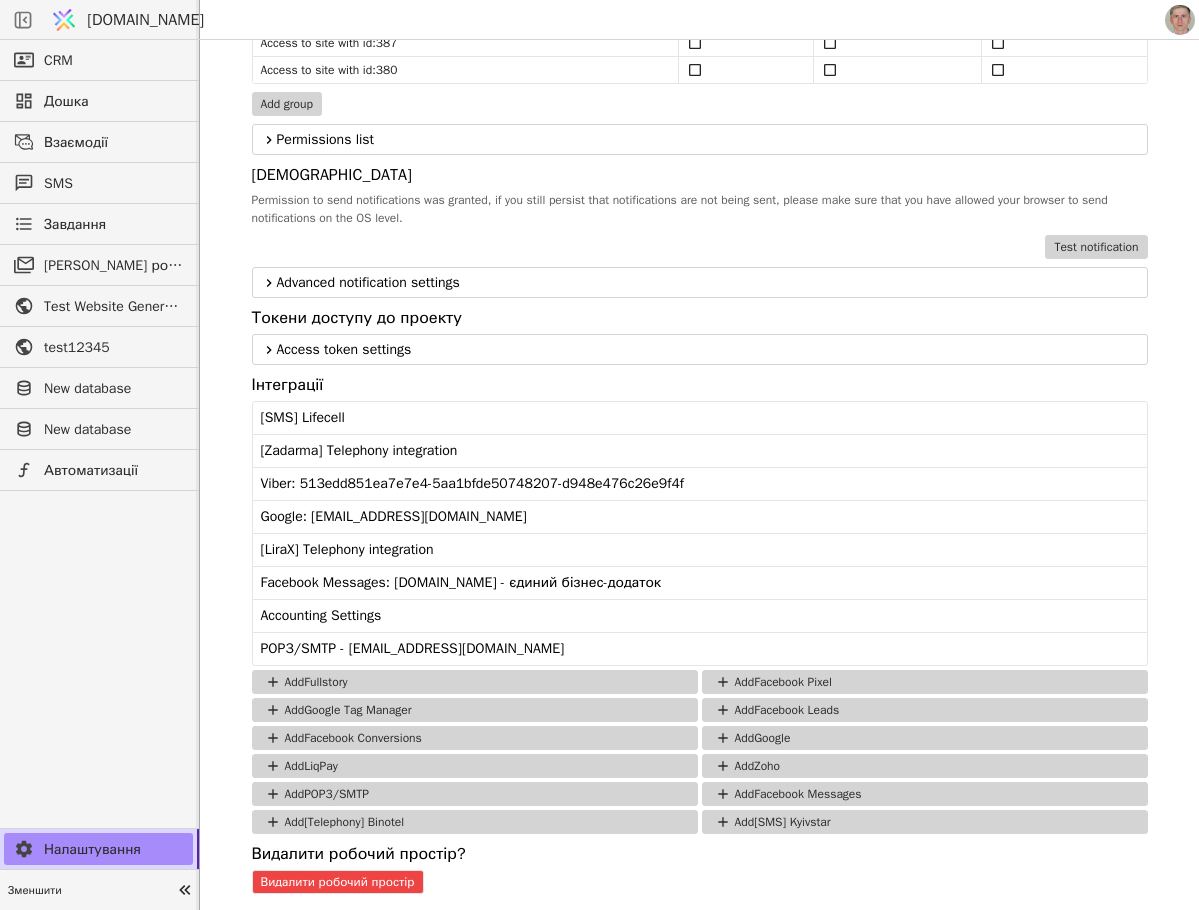click 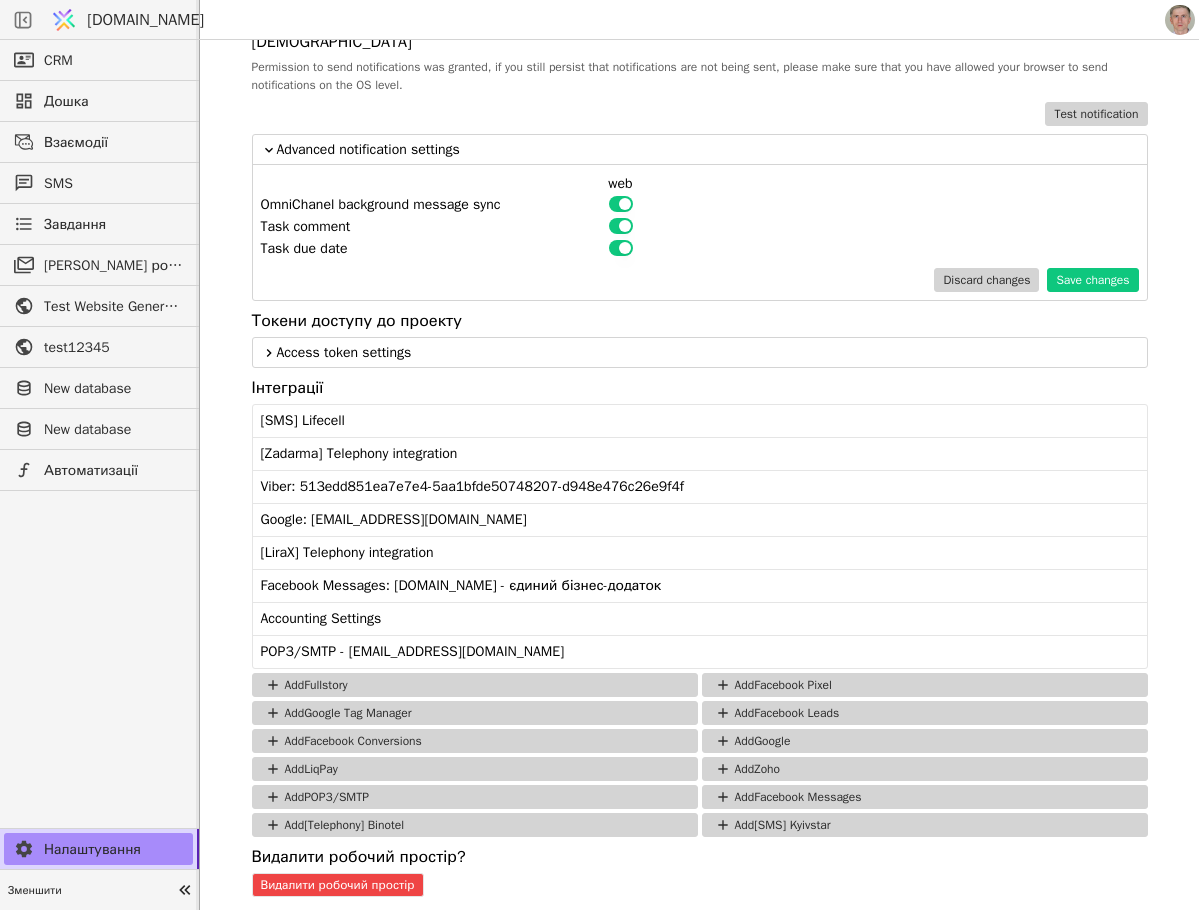 click 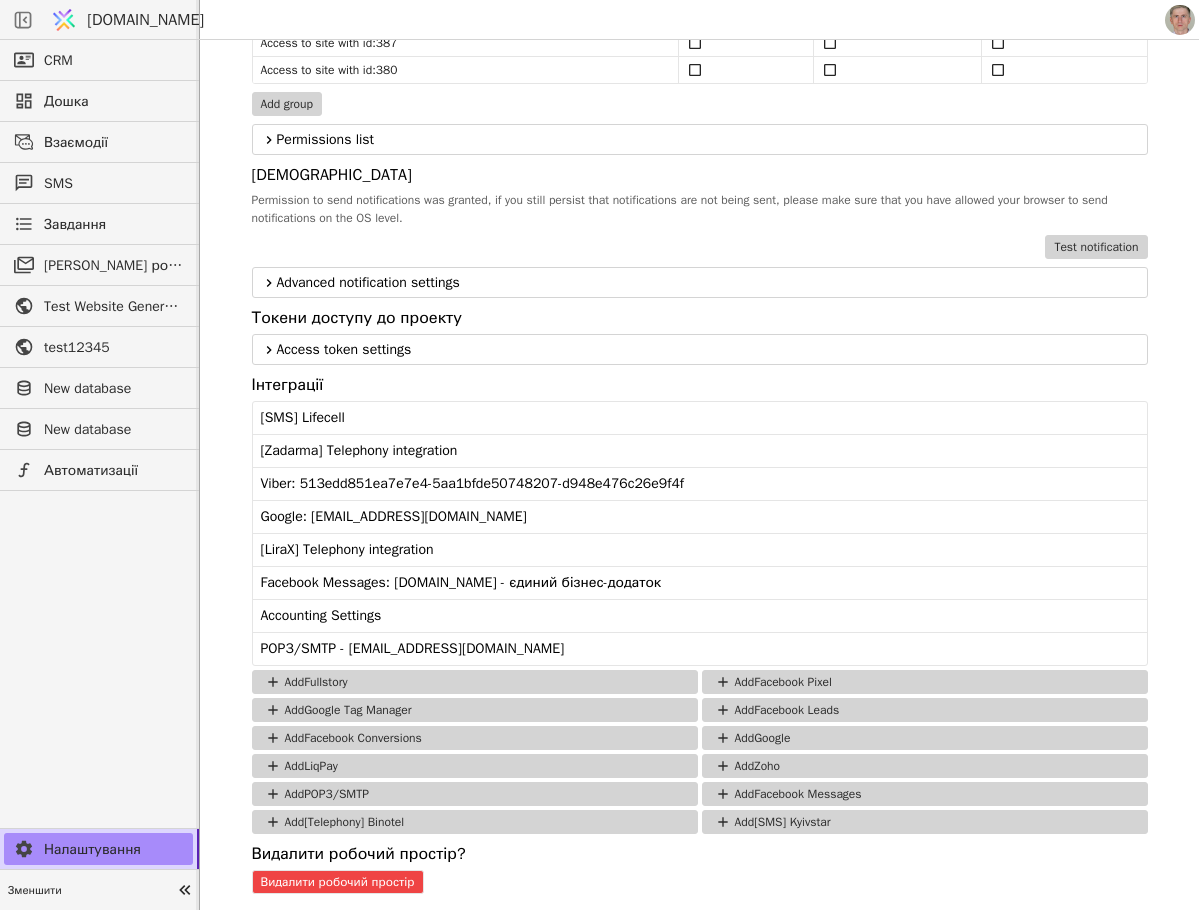 scroll, scrollTop: 1392, scrollLeft: 0, axis: vertical 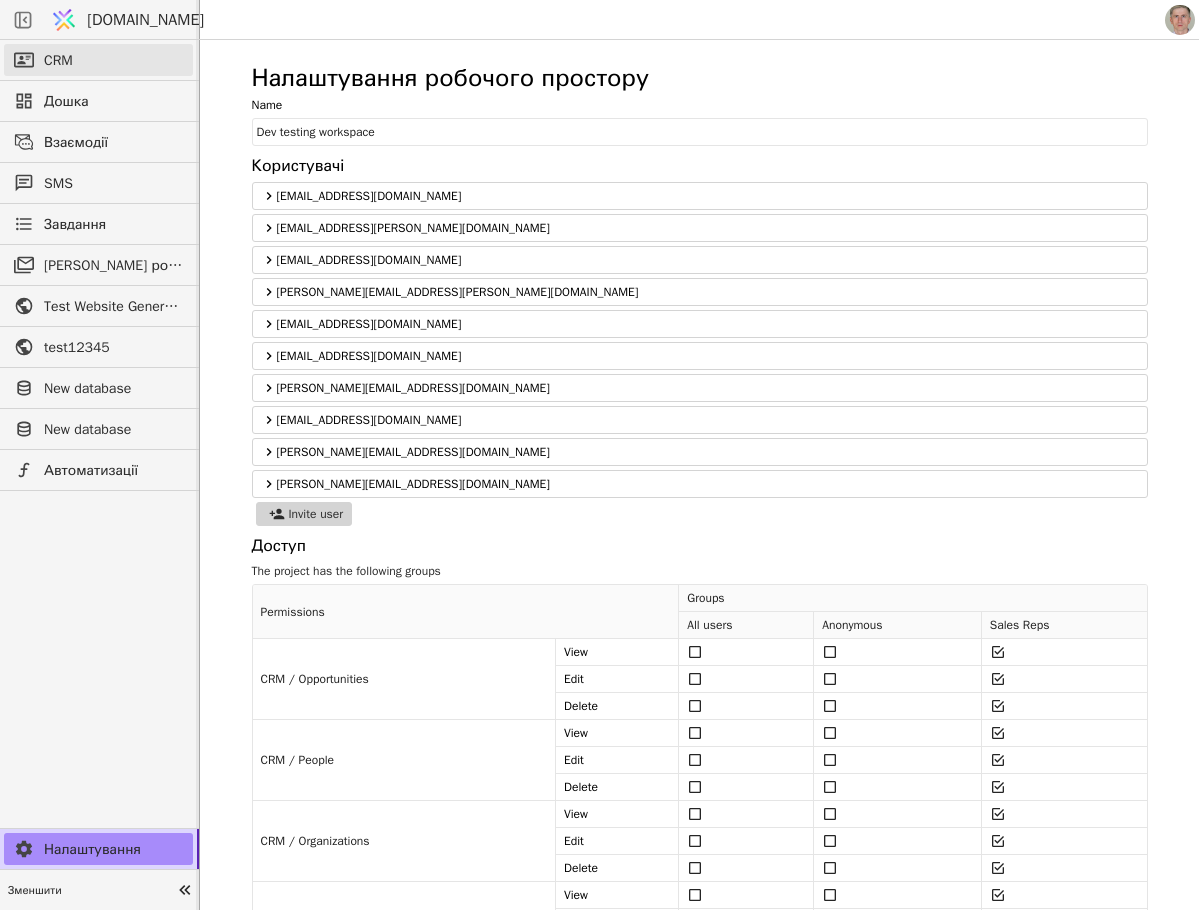 click on "CRM" at bounding box center (98, 60) 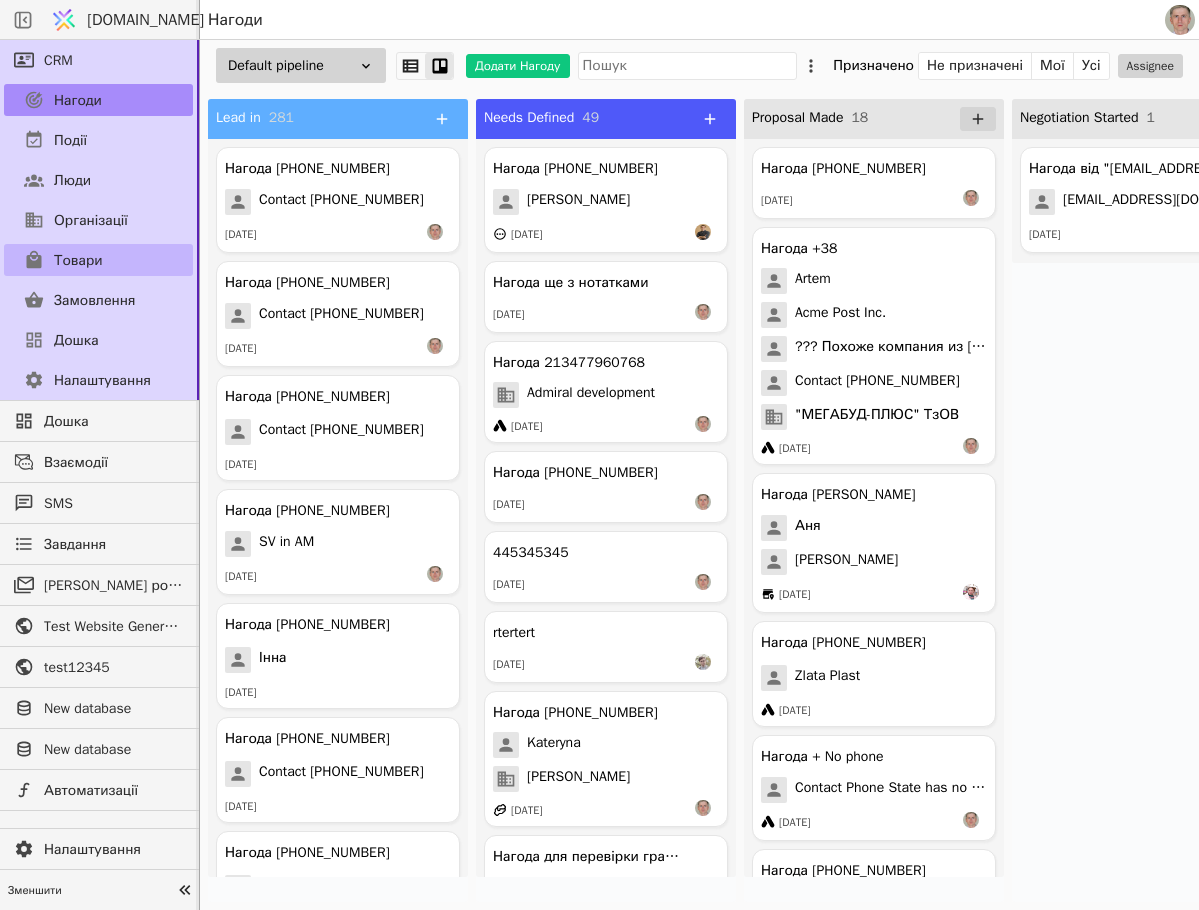 click on "Товари" at bounding box center (78, 260) 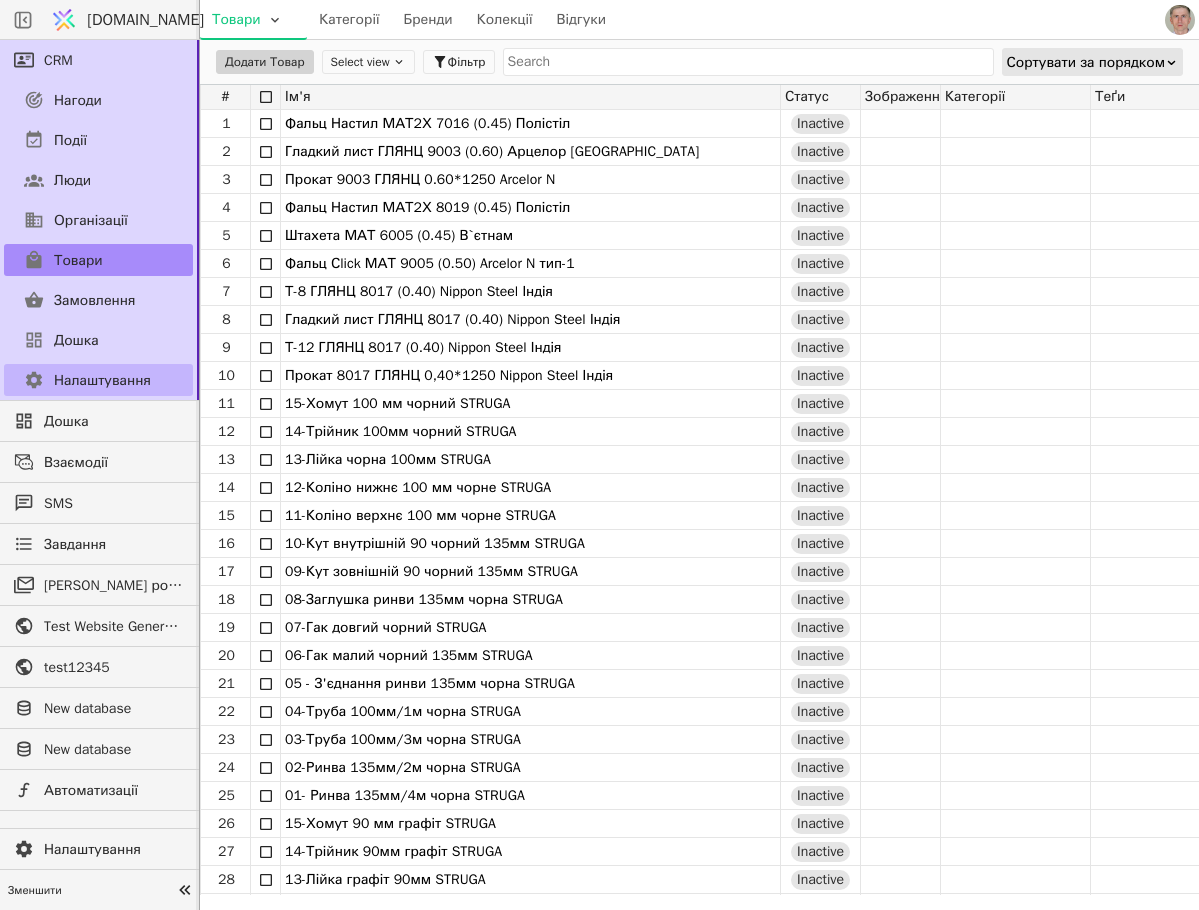 click on "Налаштування" at bounding box center [102, 380] 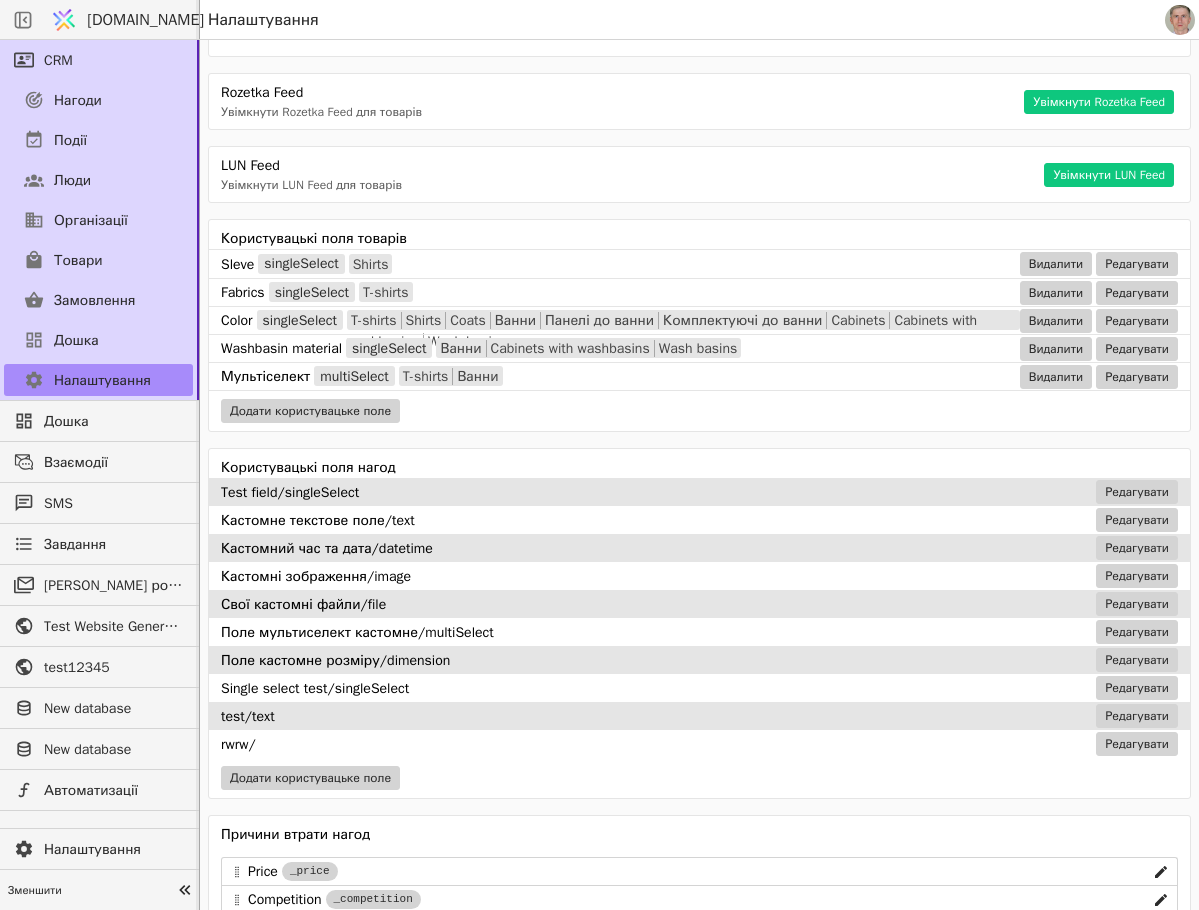 scroll, scrollTop: 992, scrollLeft: 0, axis: vertical 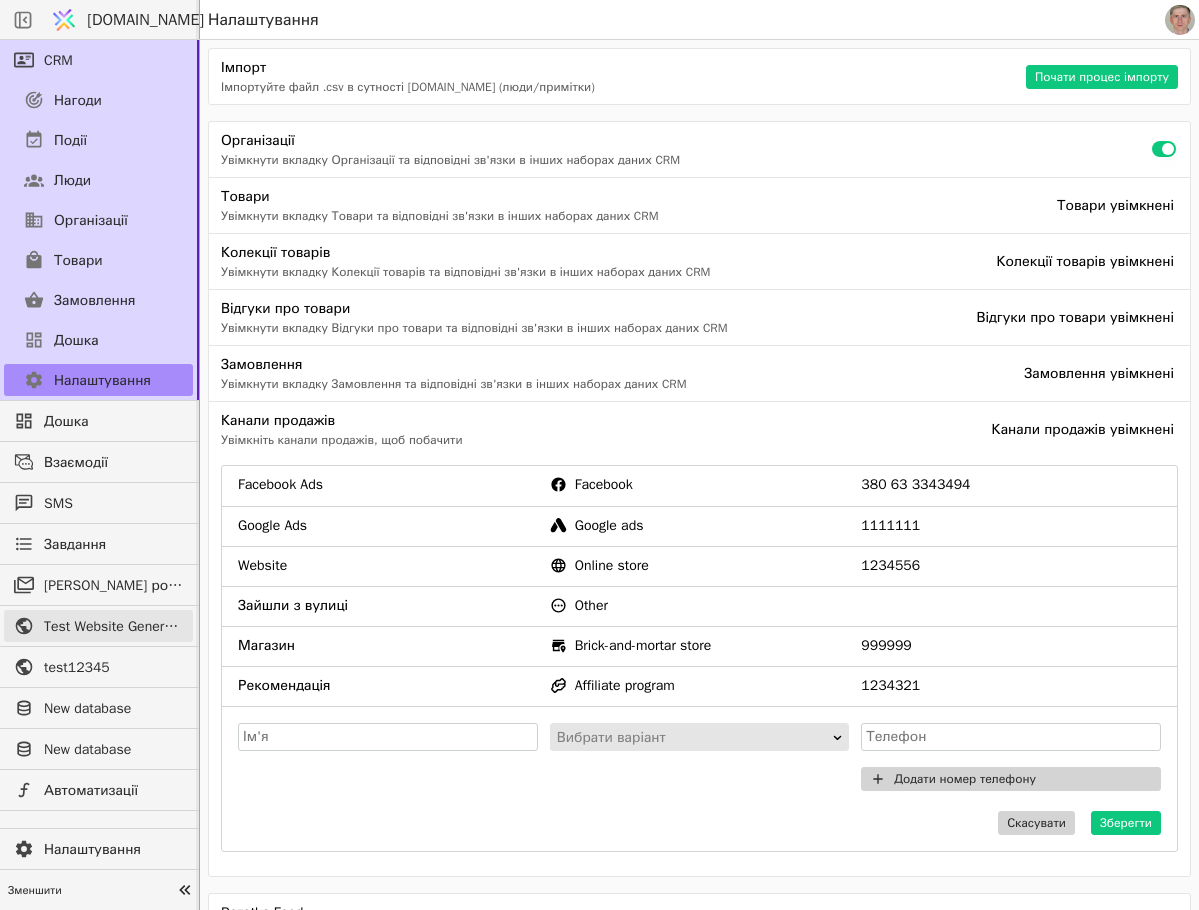 click on "Test Website General template" at bounding box center (113, 626) 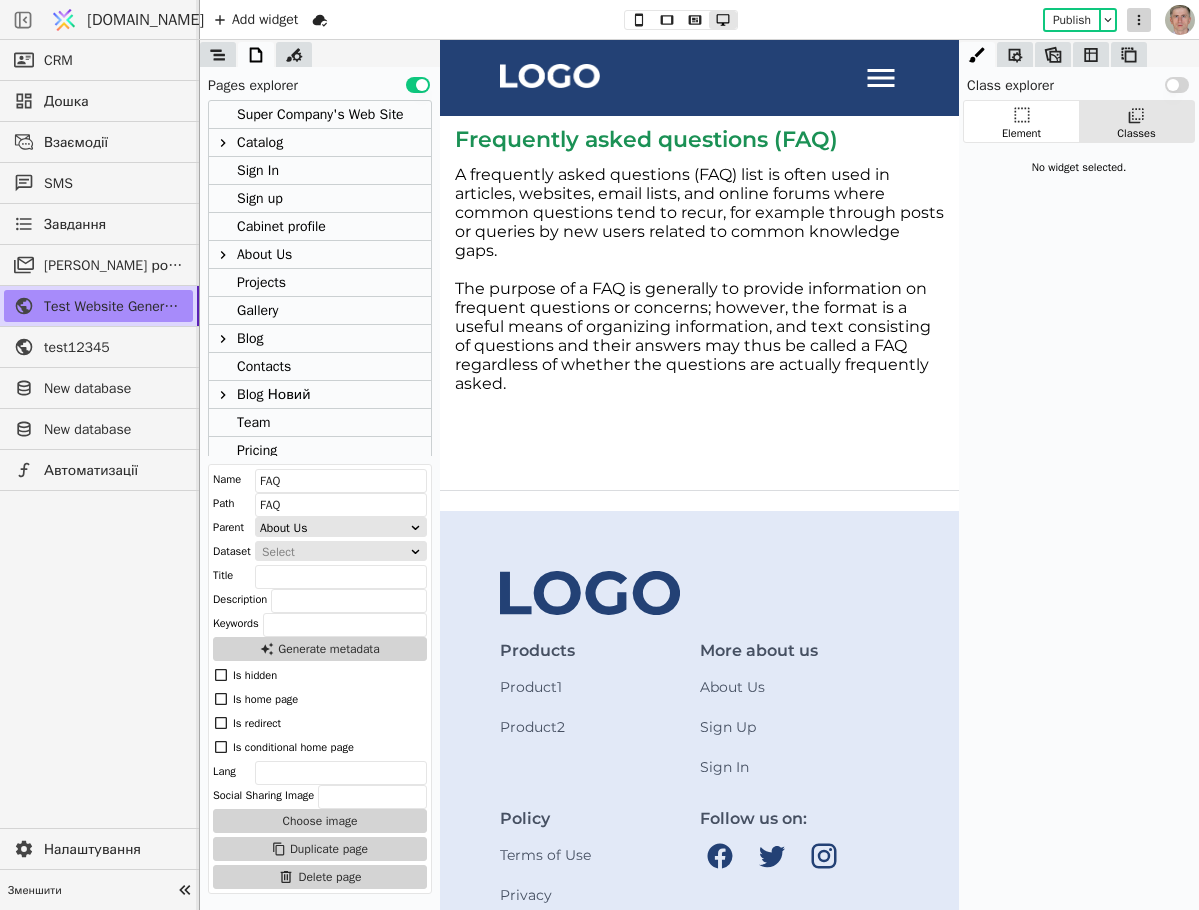 scroll, scrollTop: 0, scrollLeft: 0, axis: both 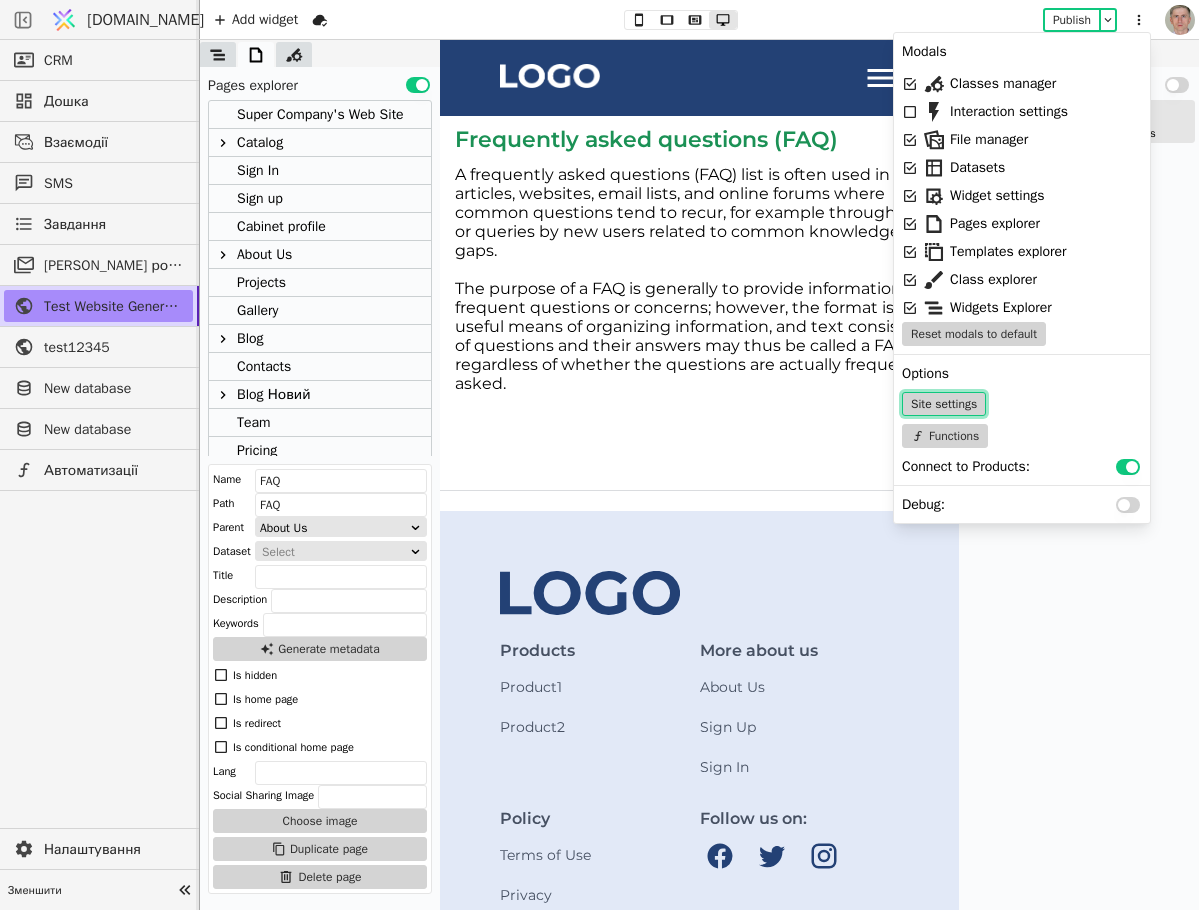 click on "Site settings" at bounding box center [944, 404] 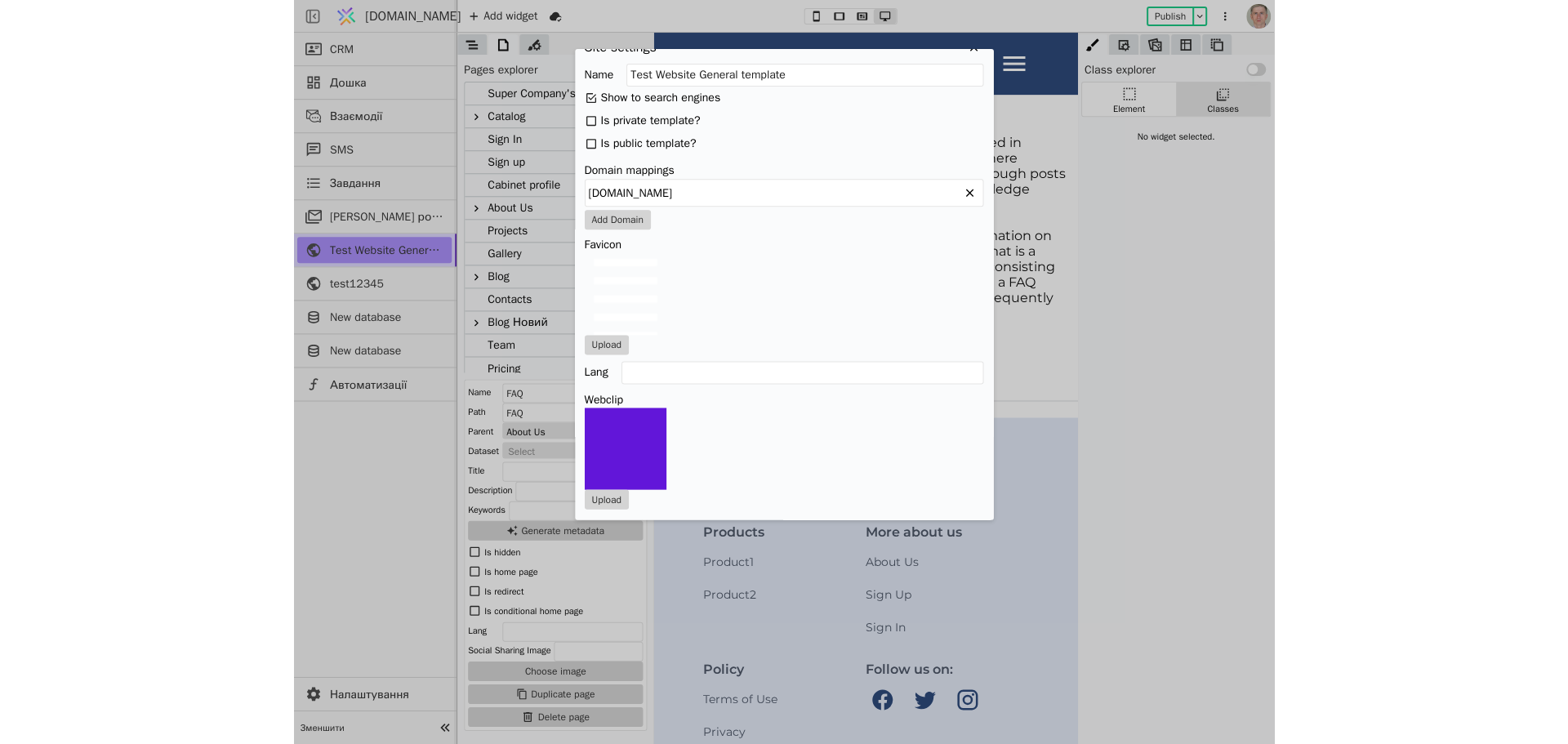 scroll, scrollTop: 0, scrollLeft: 0, axis: both 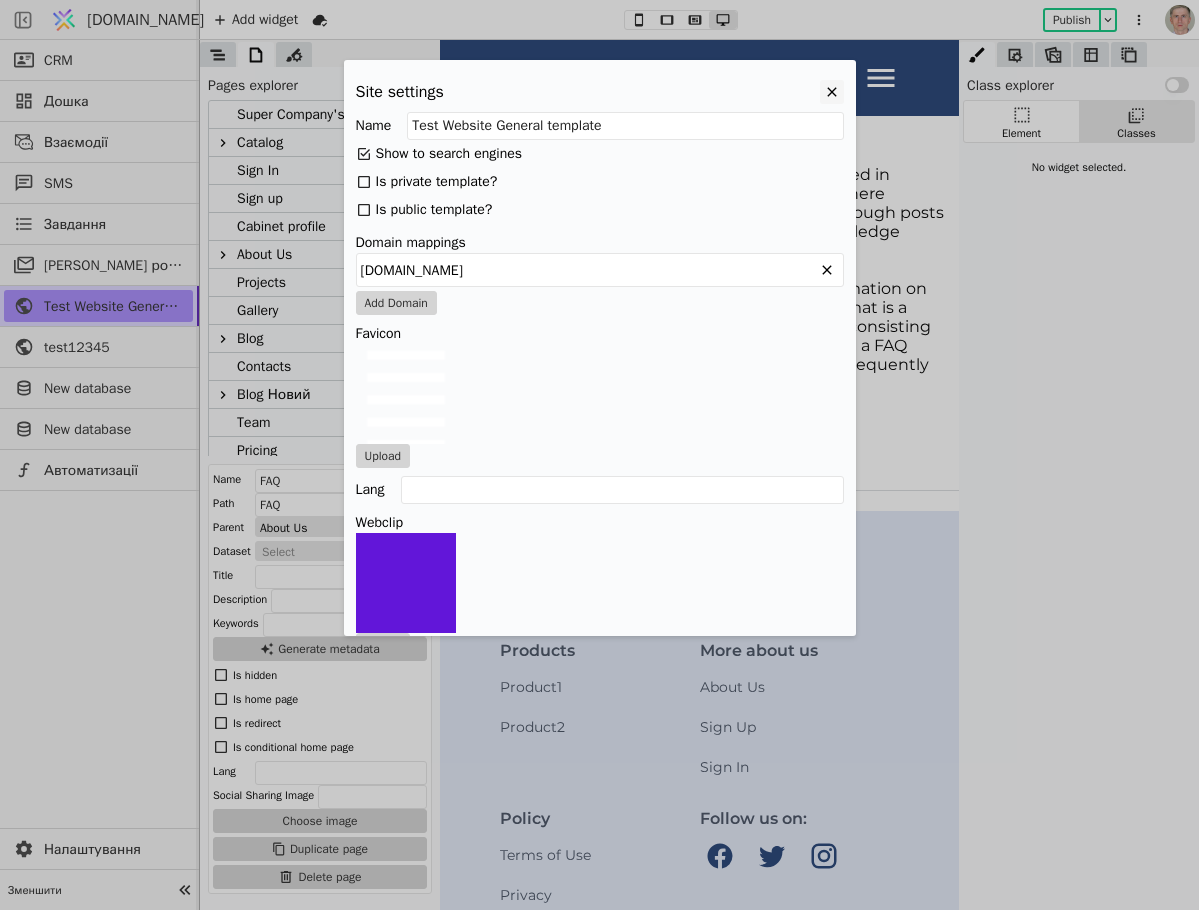 click 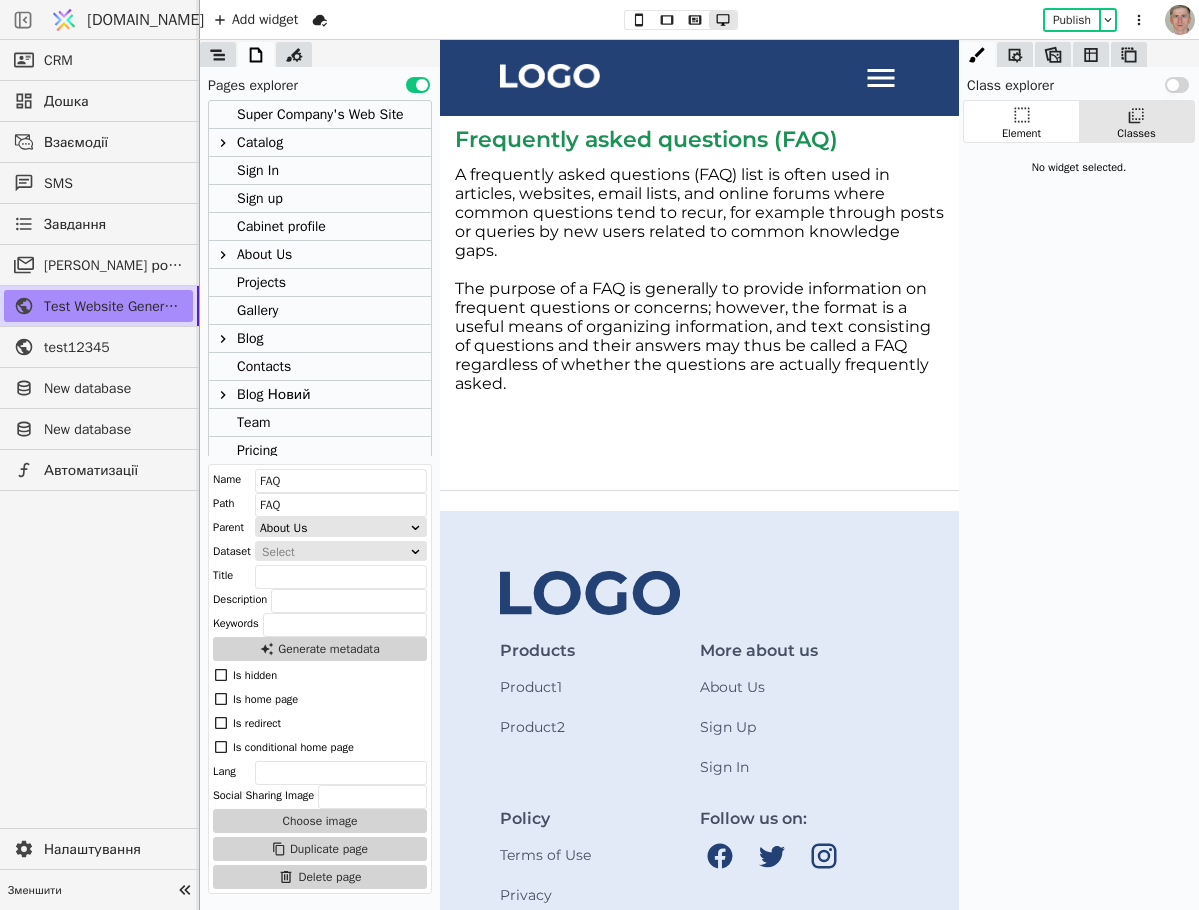 click at bounding box center [99, 660] 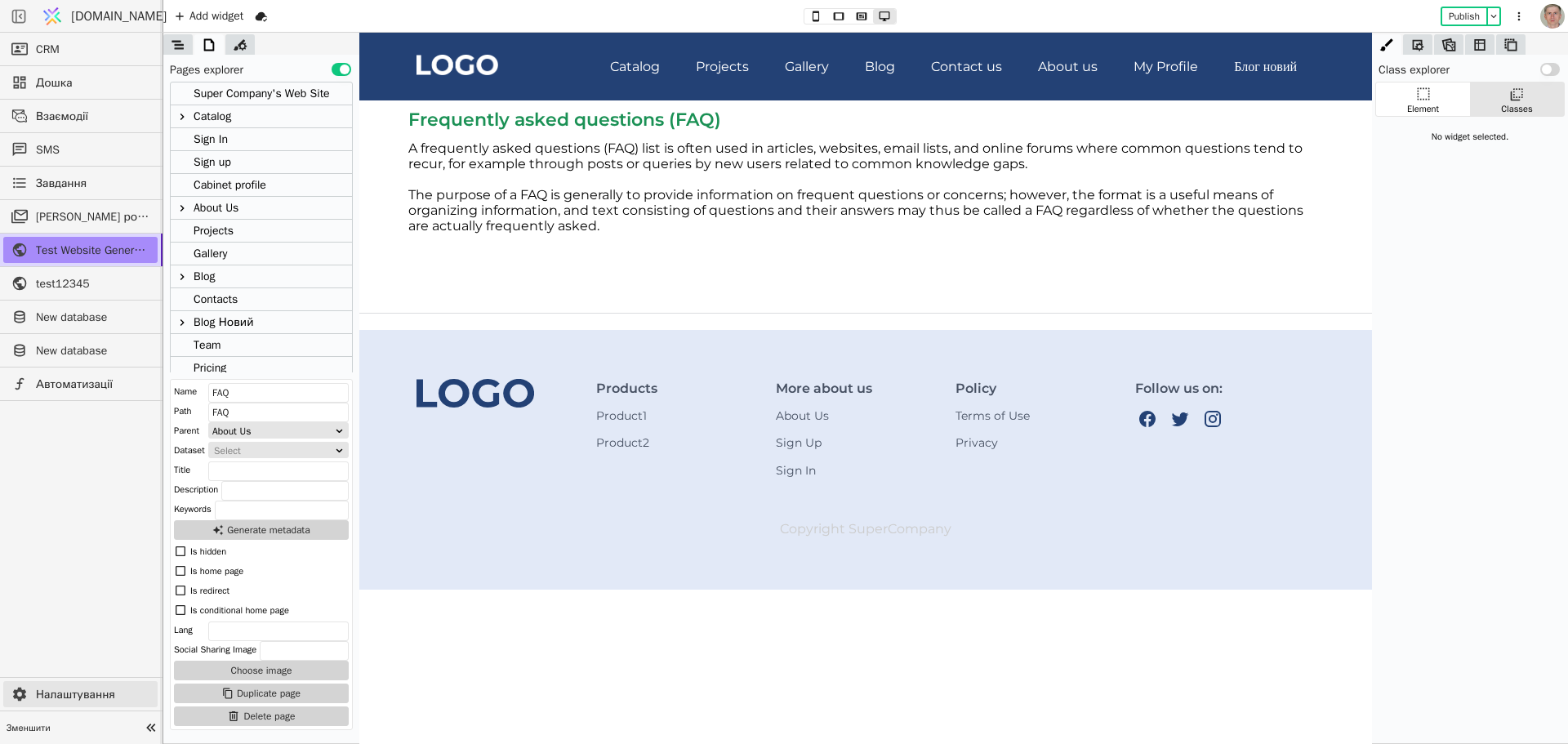 click on "Налаштування" at bounding box center [92, 694] 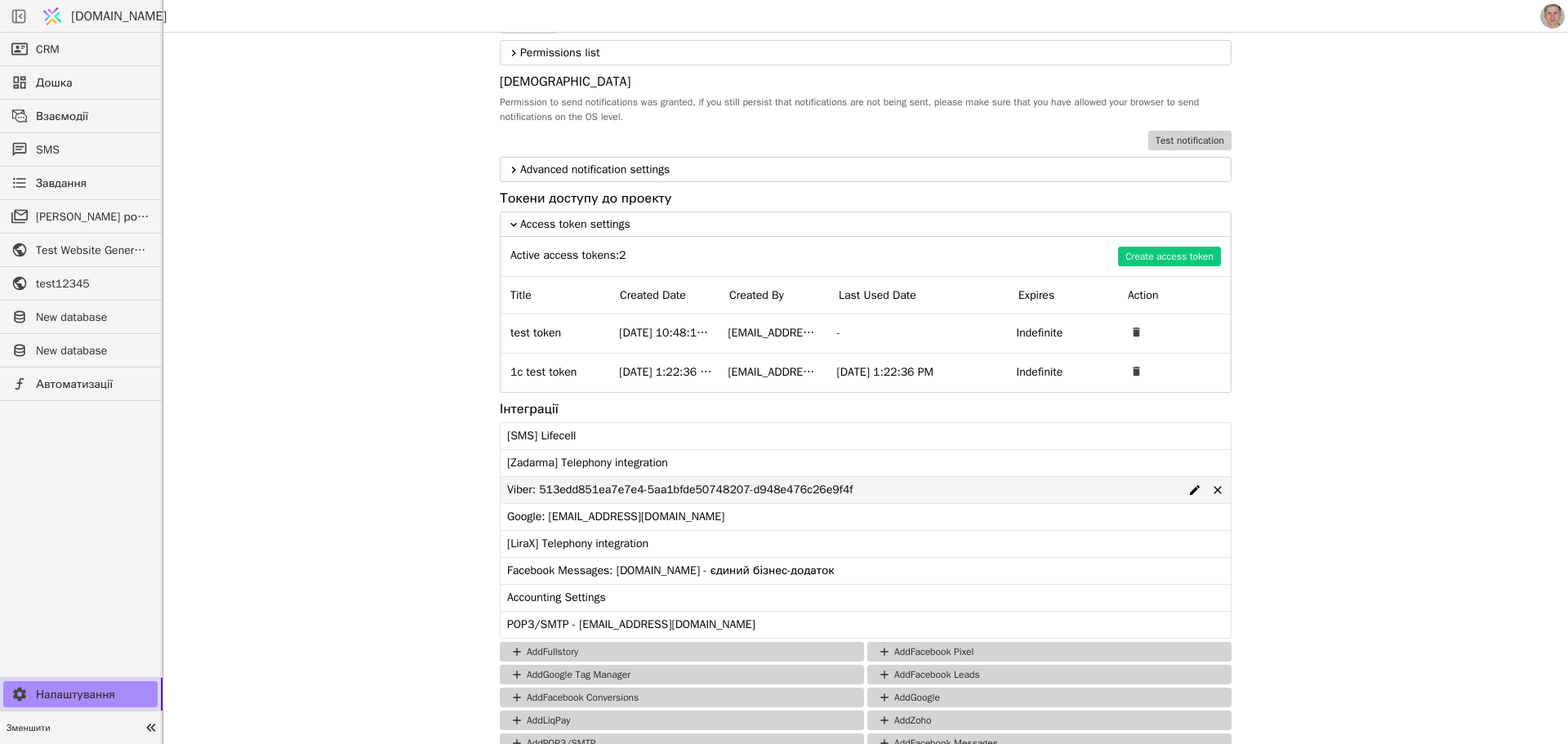scroll, scrollTop: 1290, scrollLeft: 0, axis: vertical 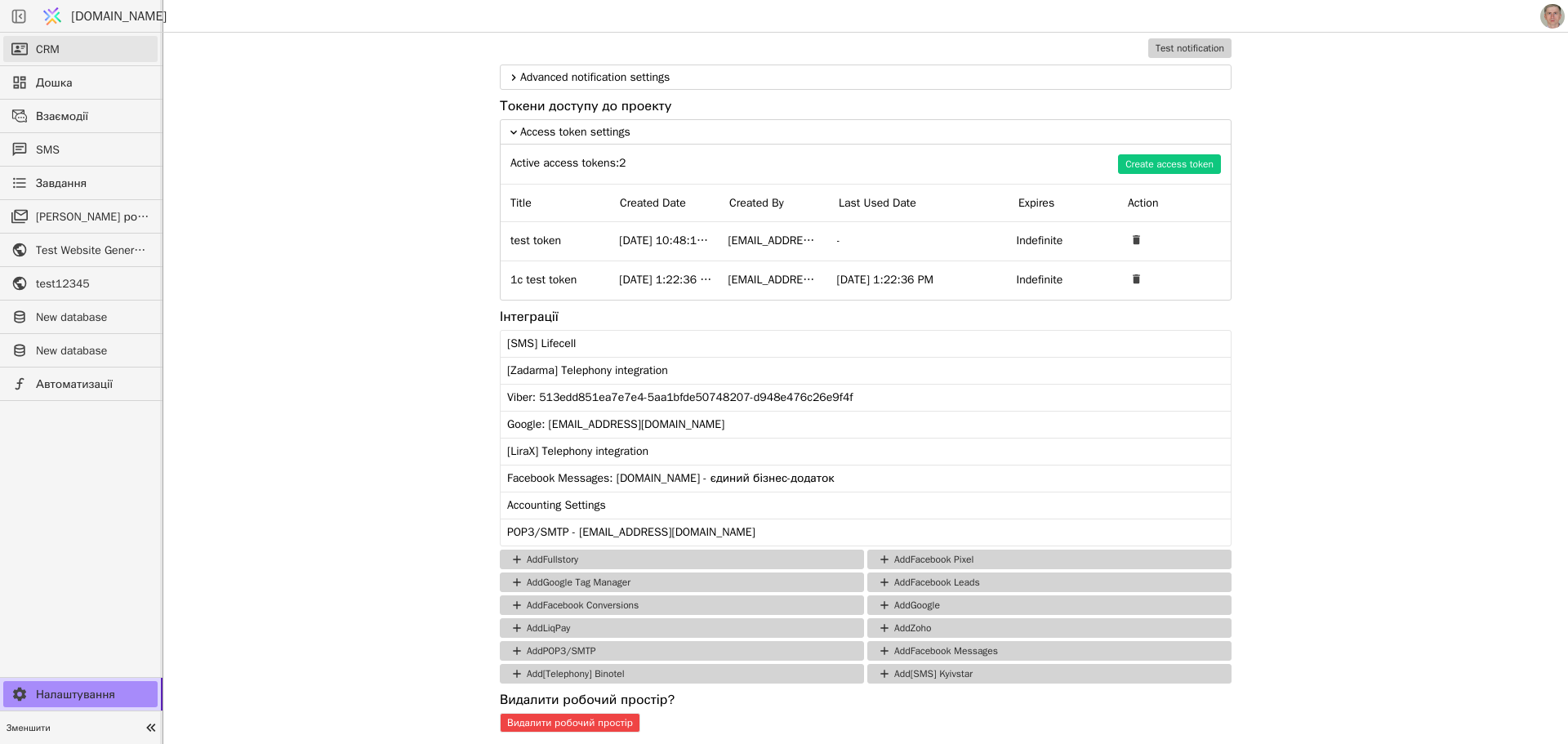 click on "CRM" at bounding box center [80, 49] 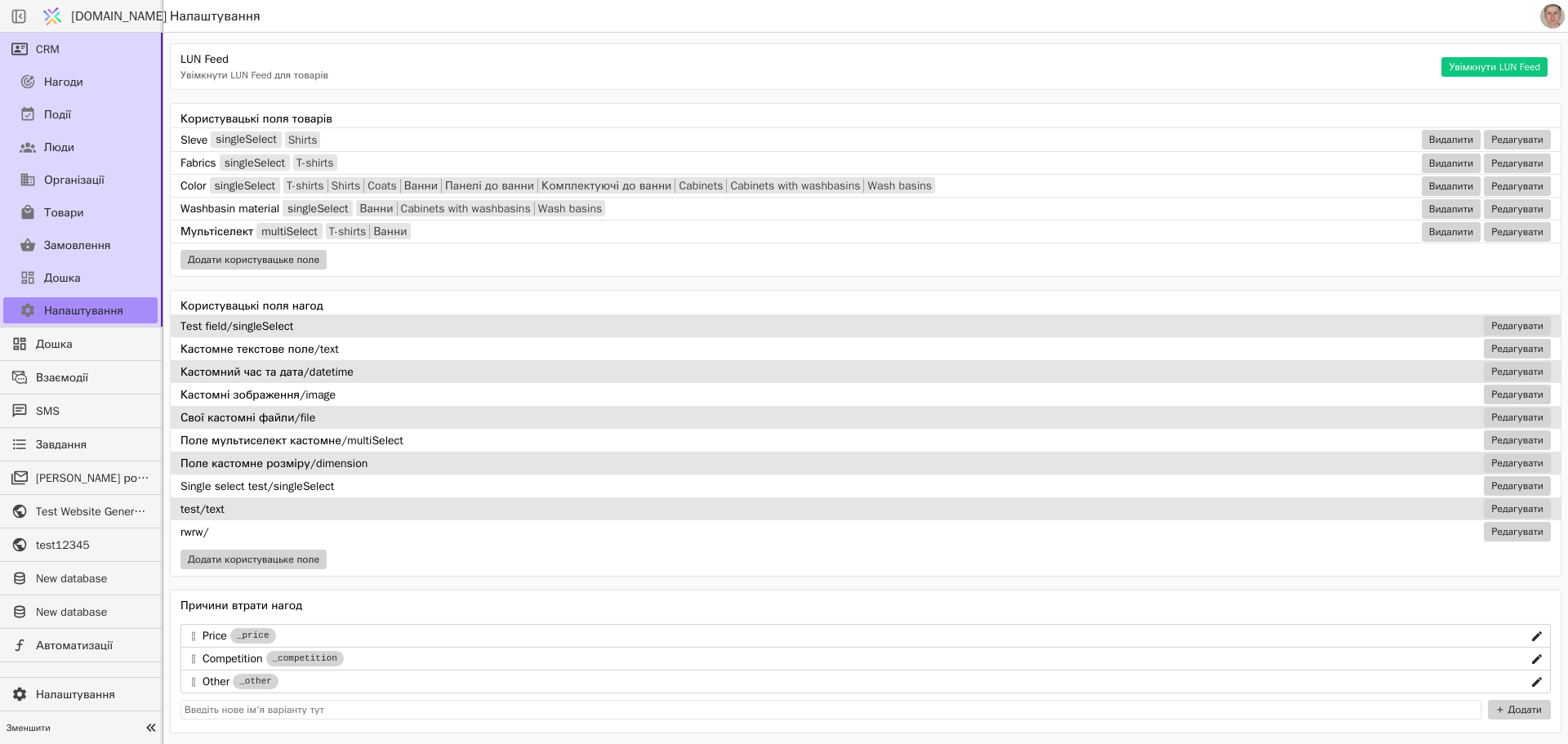 scroll, scrollTop: 809, scrollLeft: 0, axis: vertical 